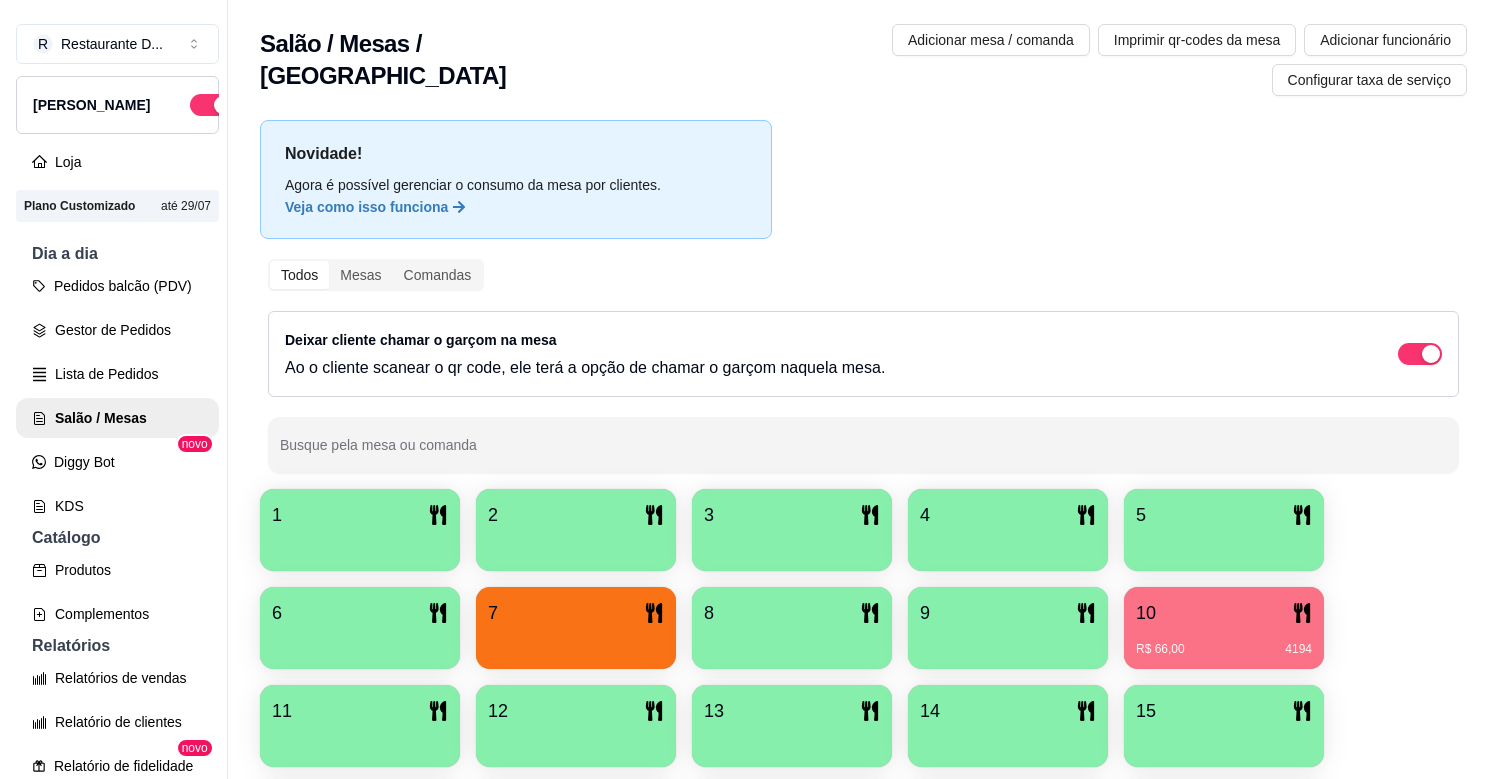 scroll, scrollTop: 0, scrollLeft: 0, axis: both 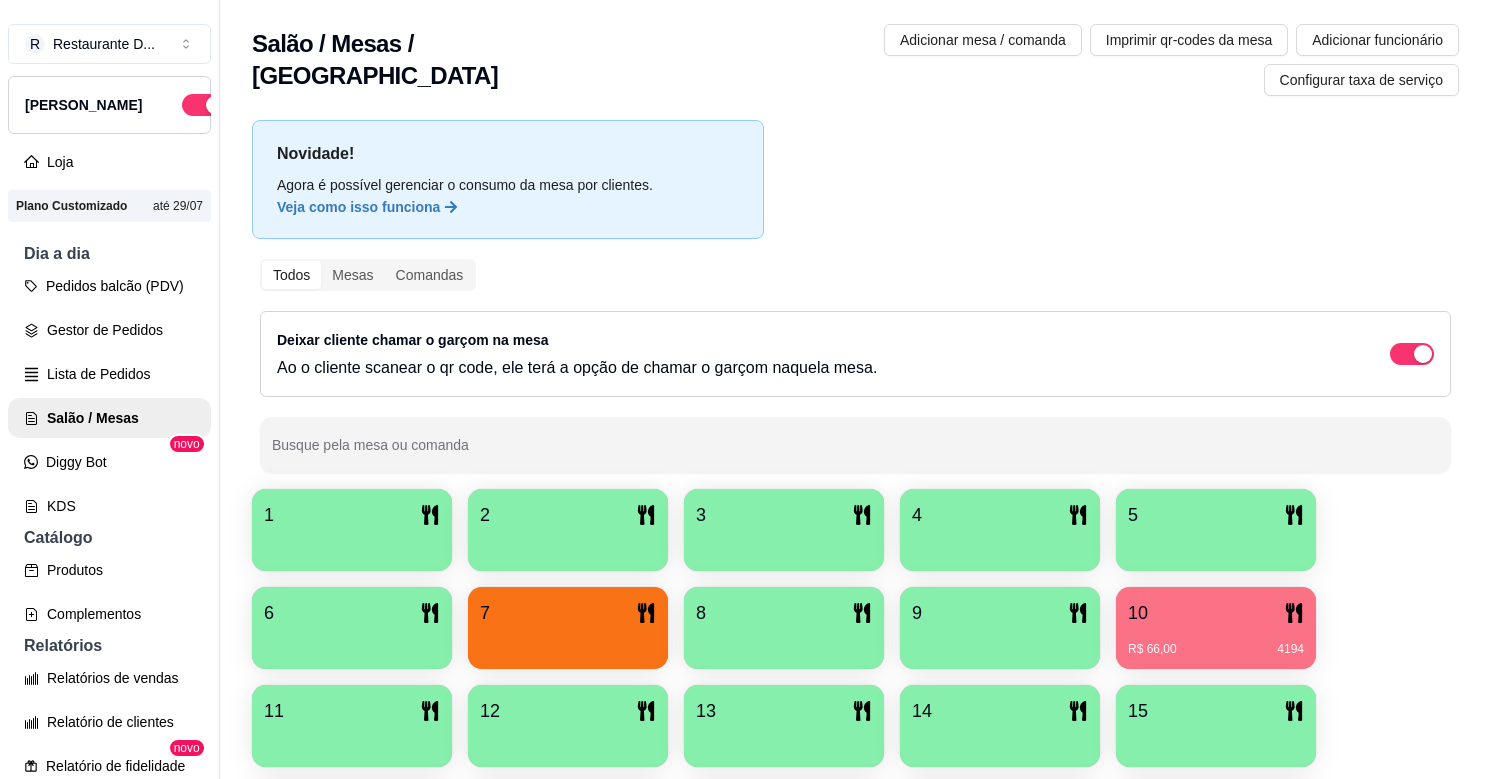 click on "7" at bounding box center [568, 613] 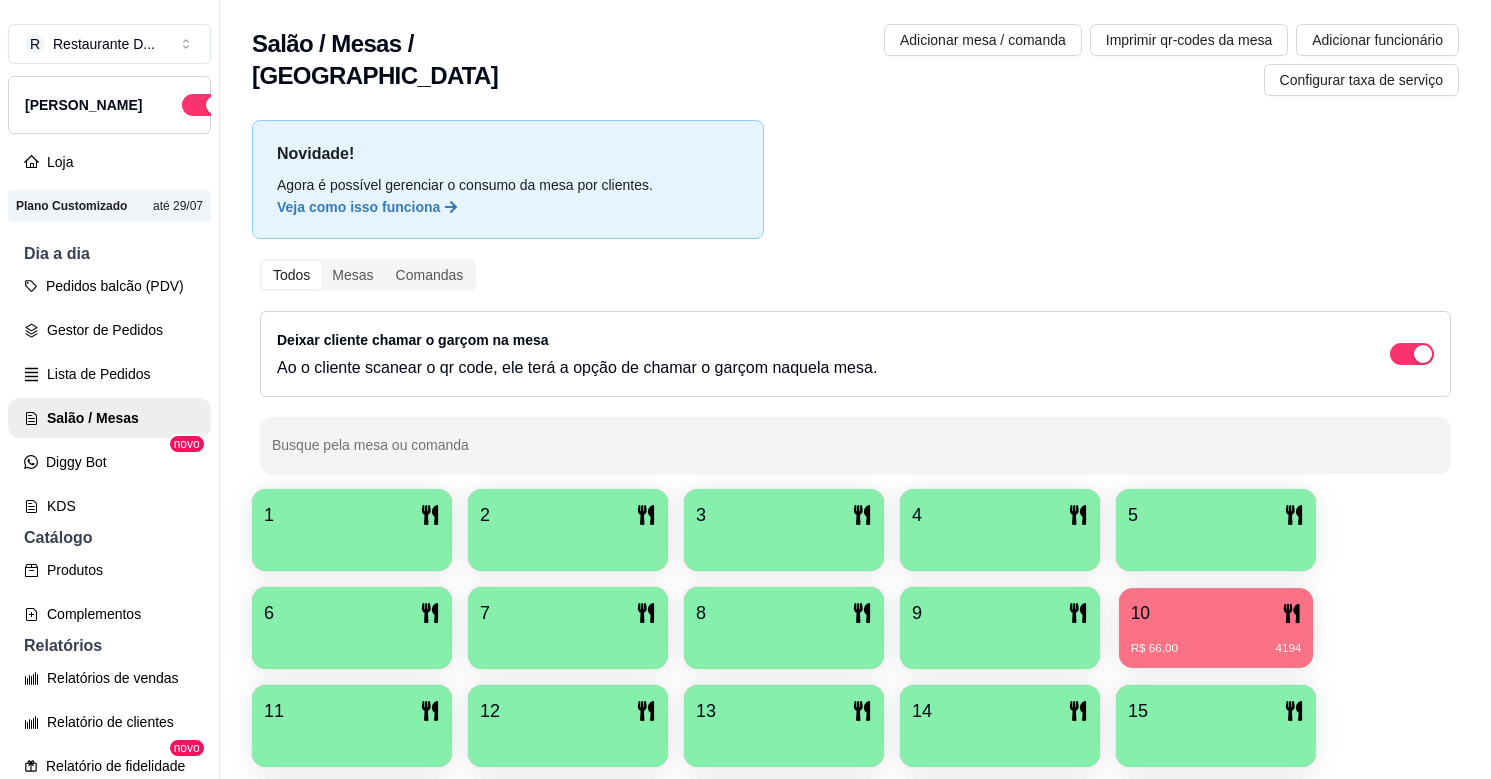 click on "R$ 66,00 4194" at bounding box center (1216, 641) 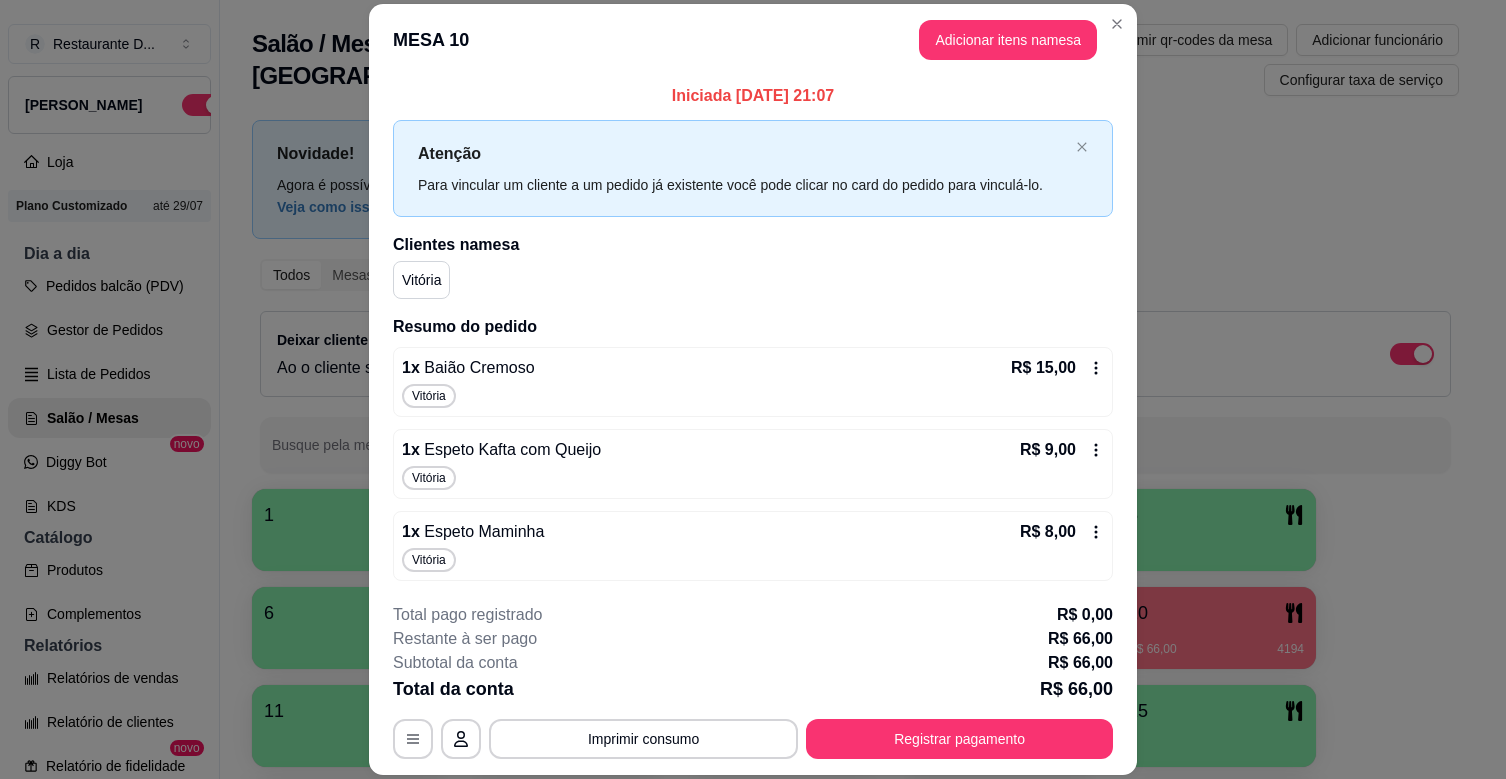 click 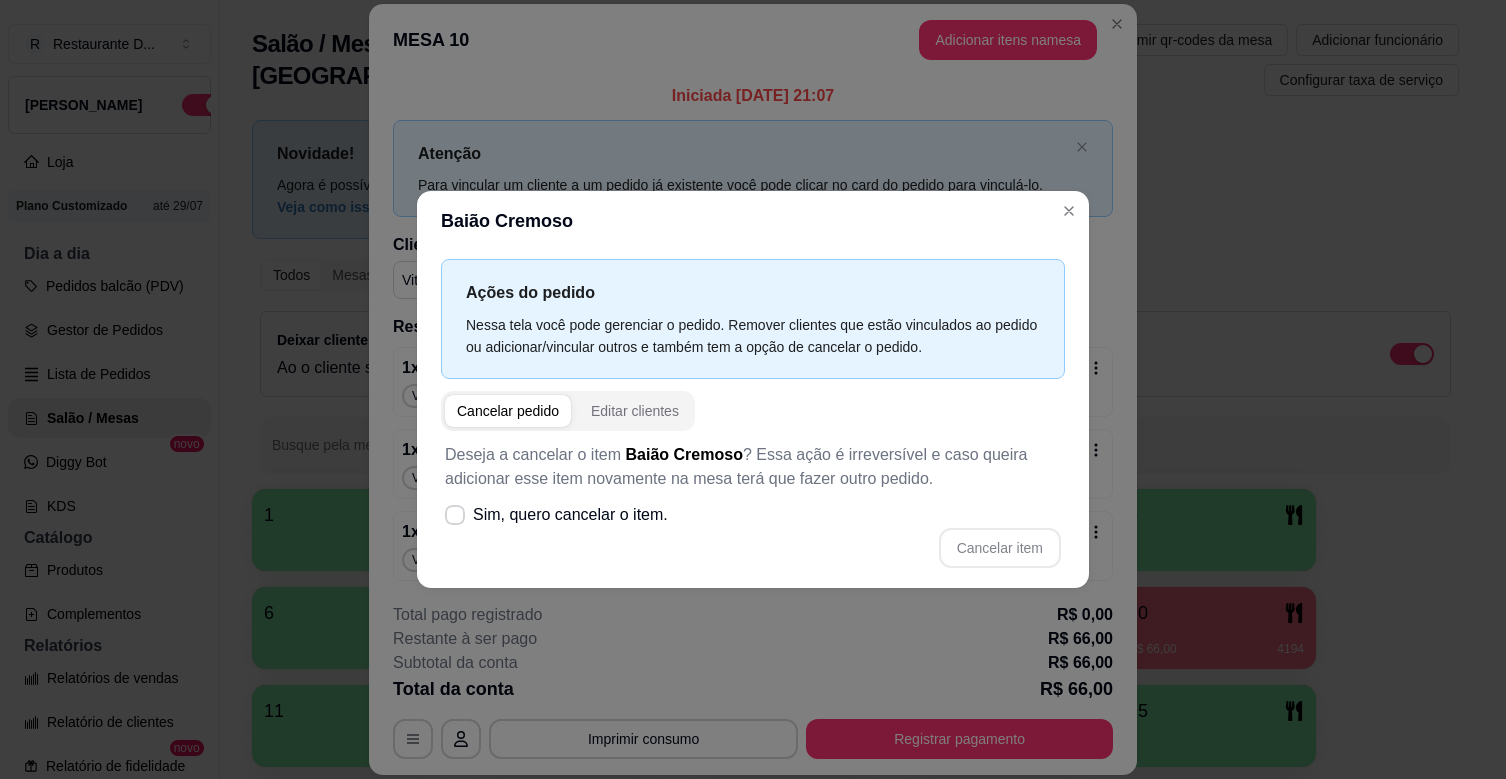 click on "Cancelar pedido" at bounding box center (508, 411) 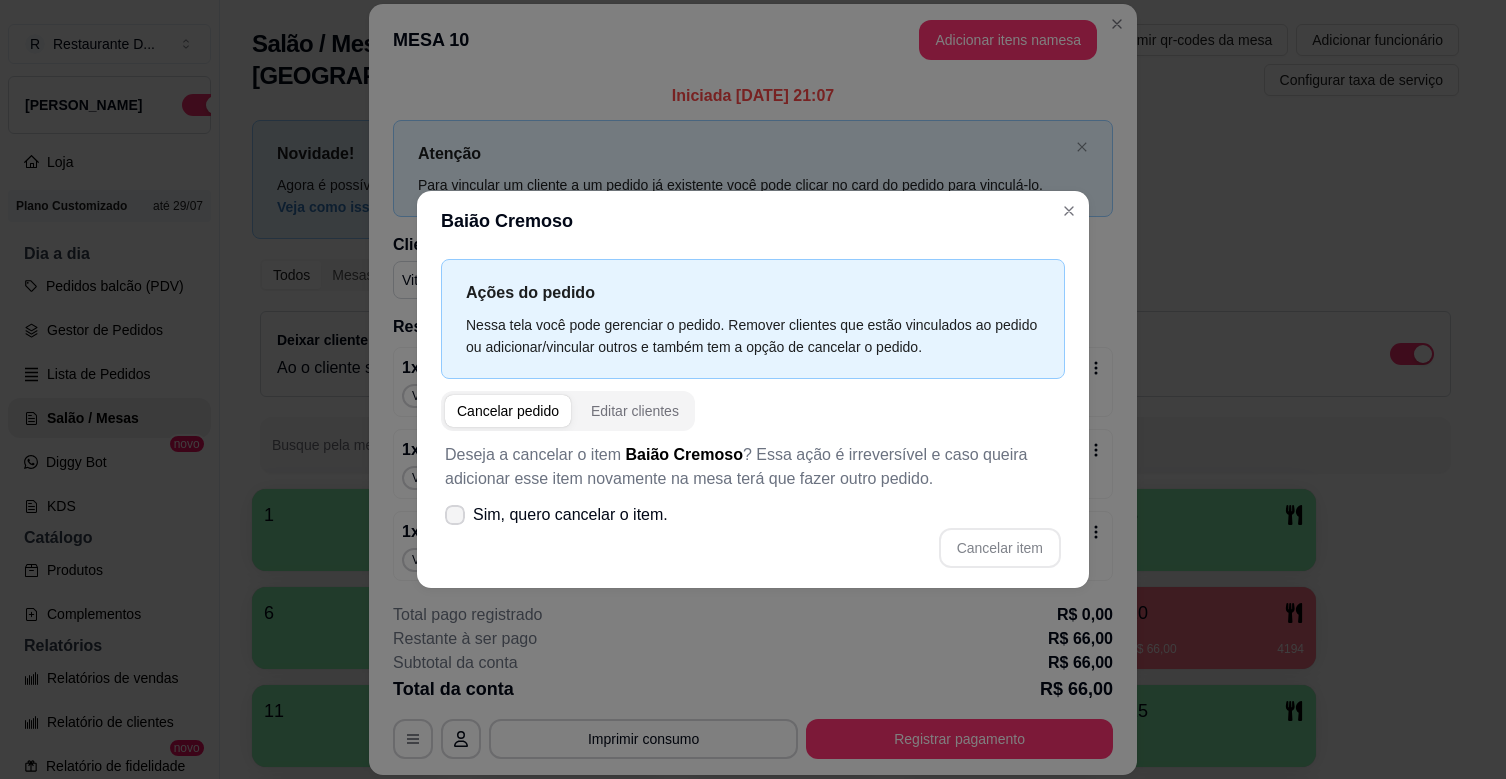 click on "Sim, quero cancelar o item." at bounding box center [570, 515] 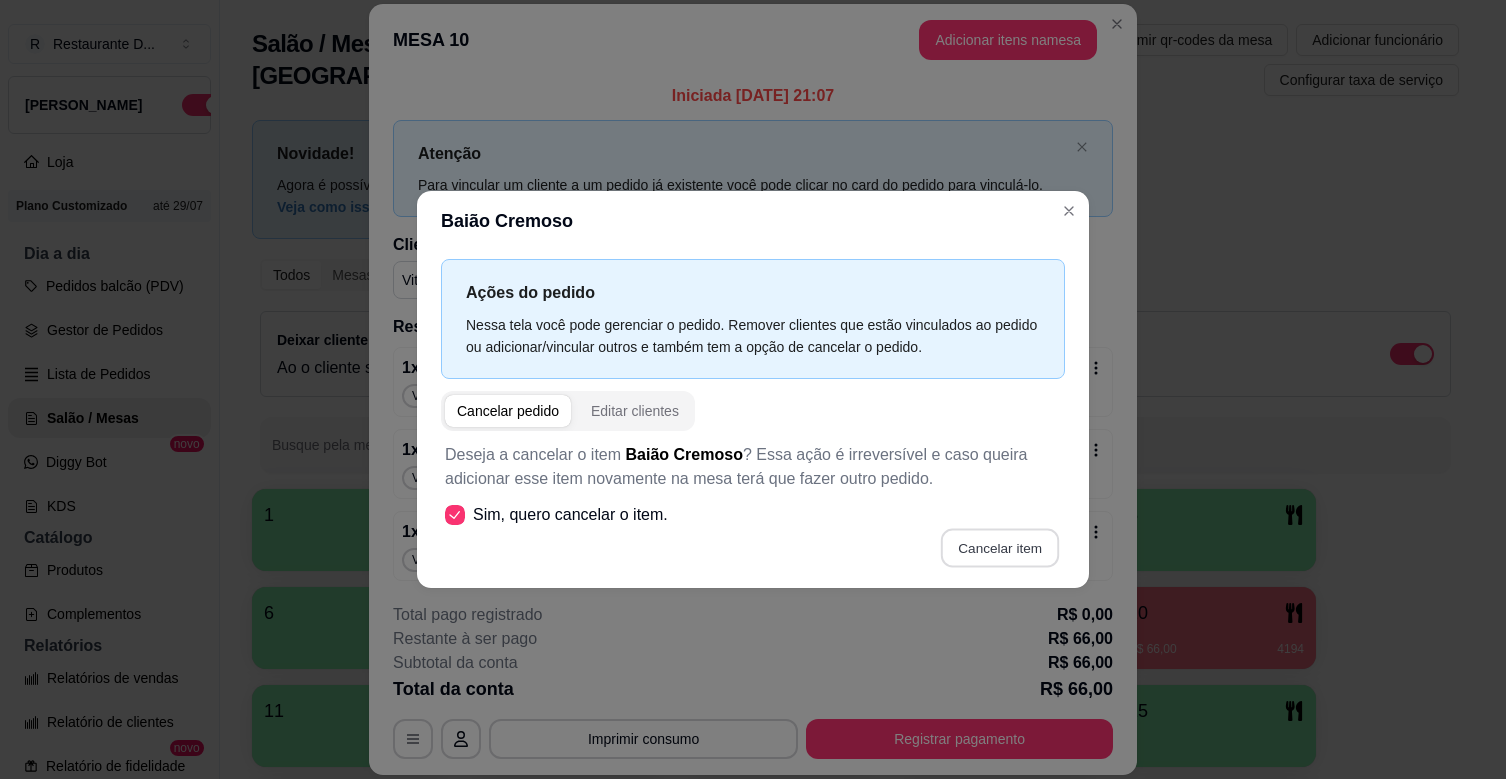 click on "Cancelar item" at bounding box center (999, 547) 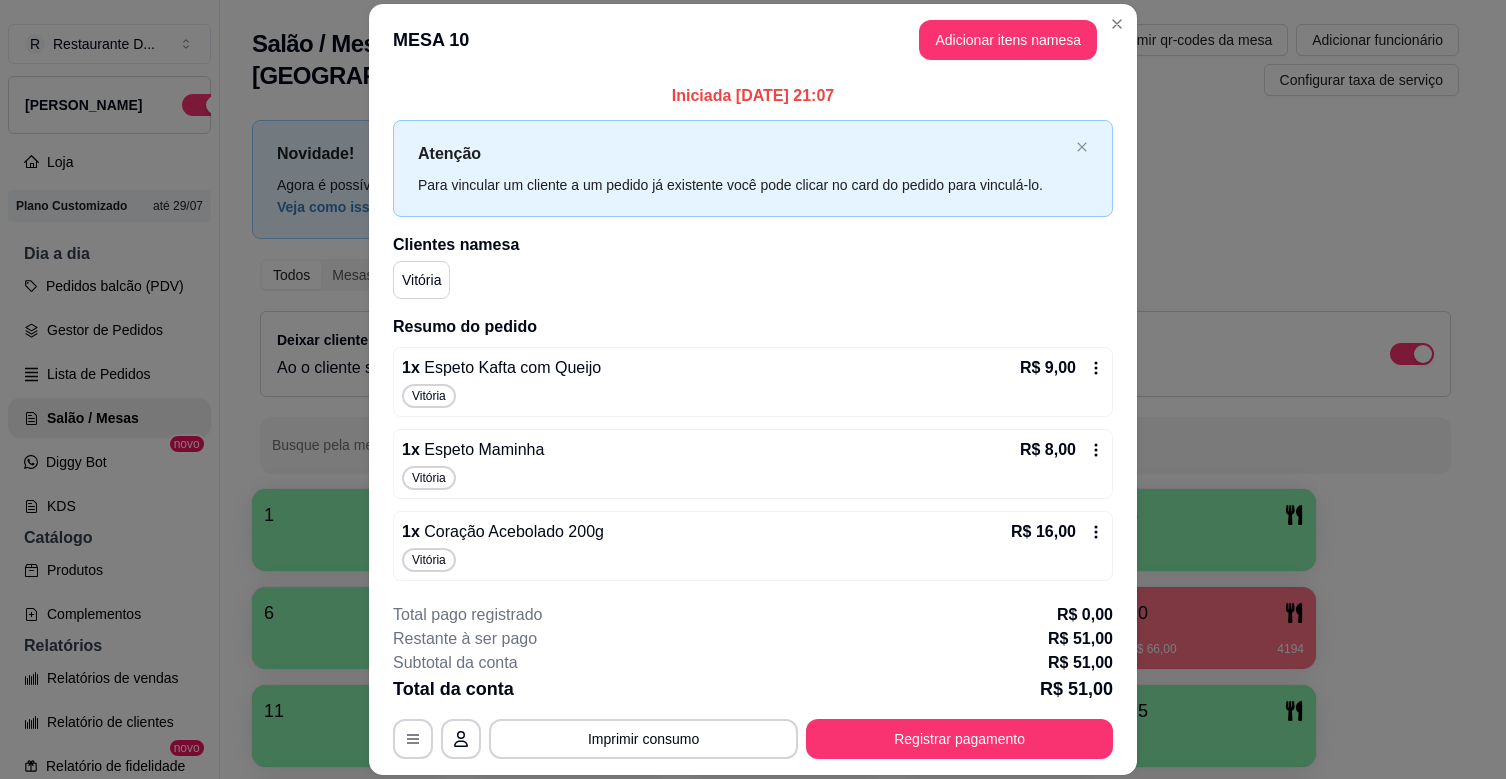 scroll, scrollTop: 300, scrollLeft: 0, axis: vertical 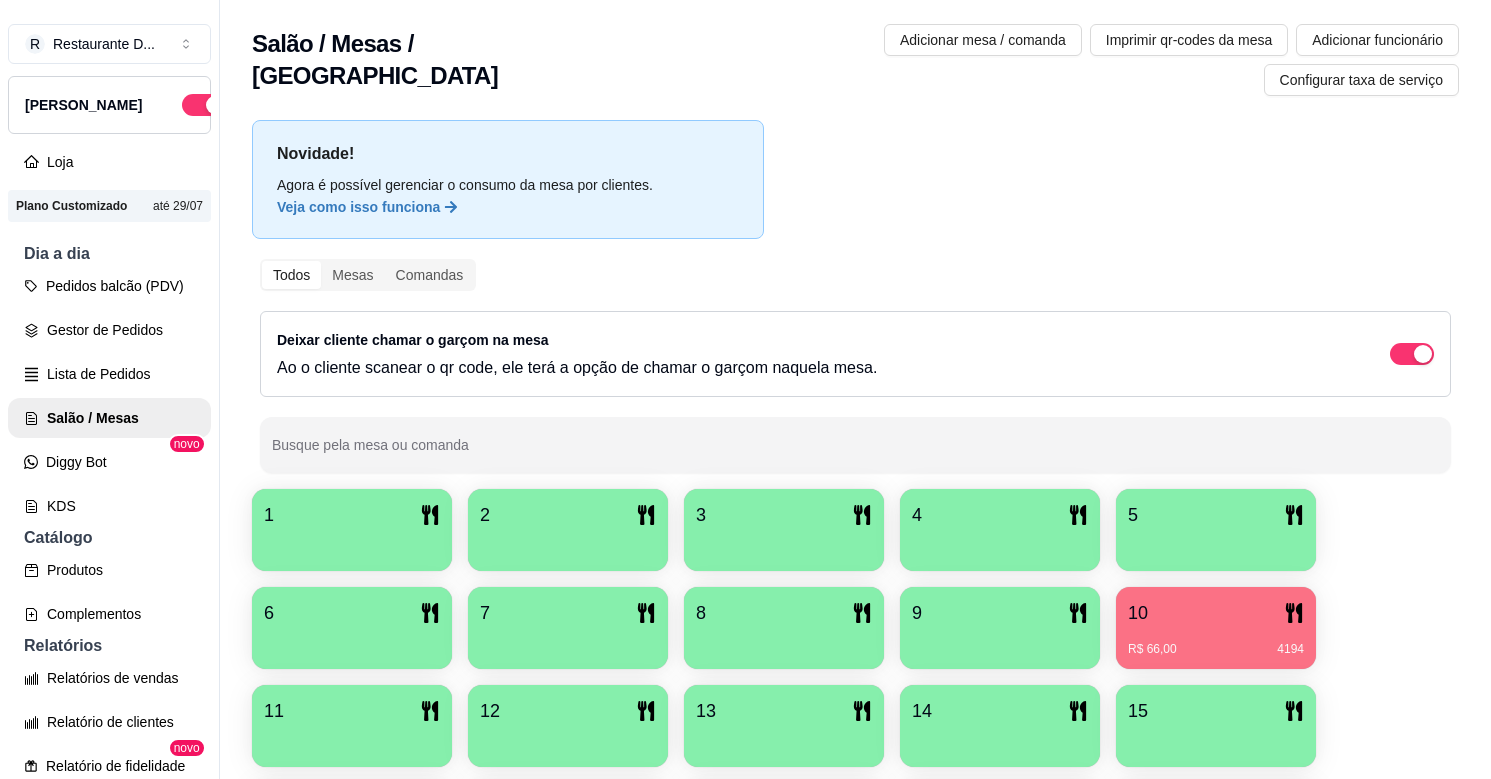 drag, startPoint x: 1226, startPoint y: 565, endPoint x: 1277, endPoint y: 575, distance: 51.971146 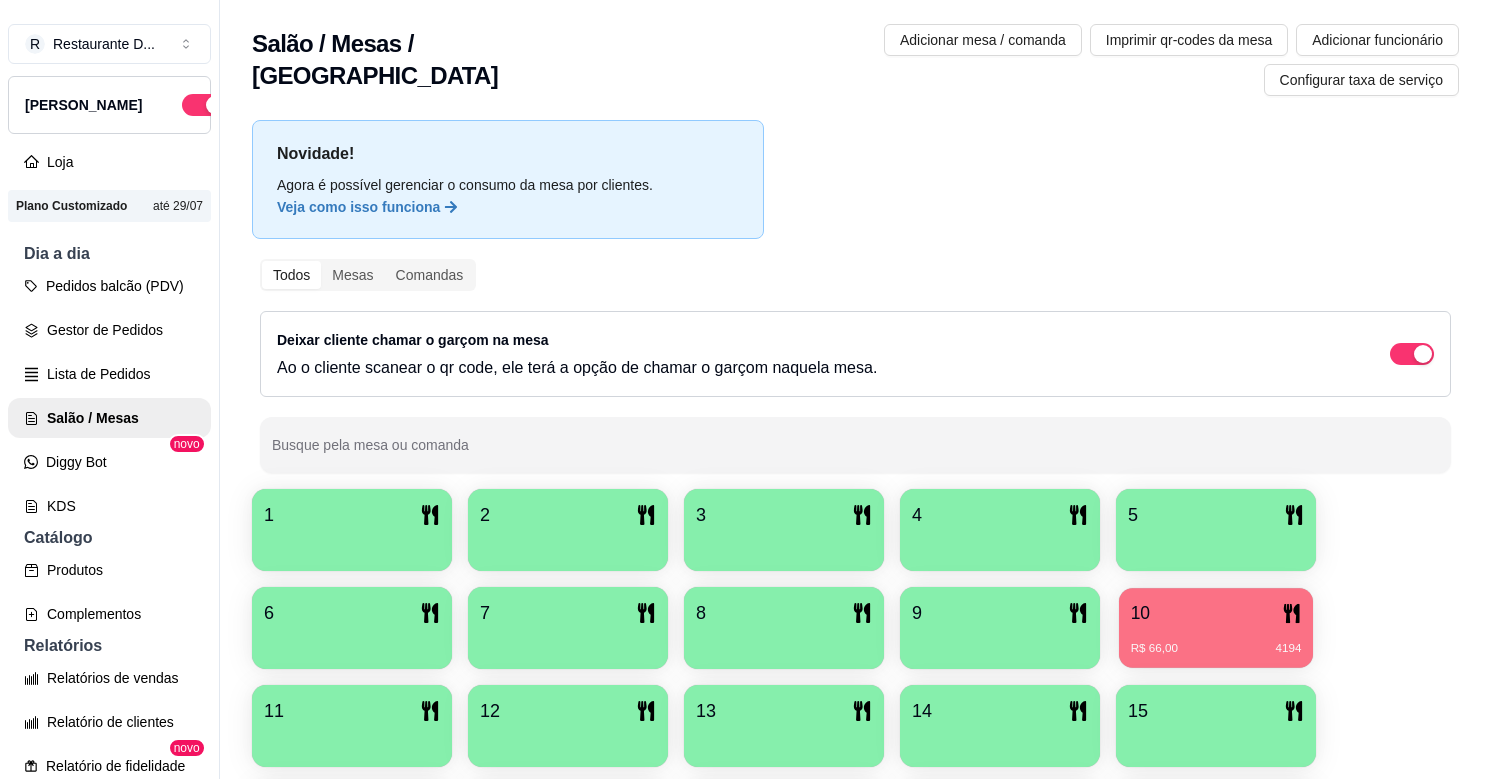 click 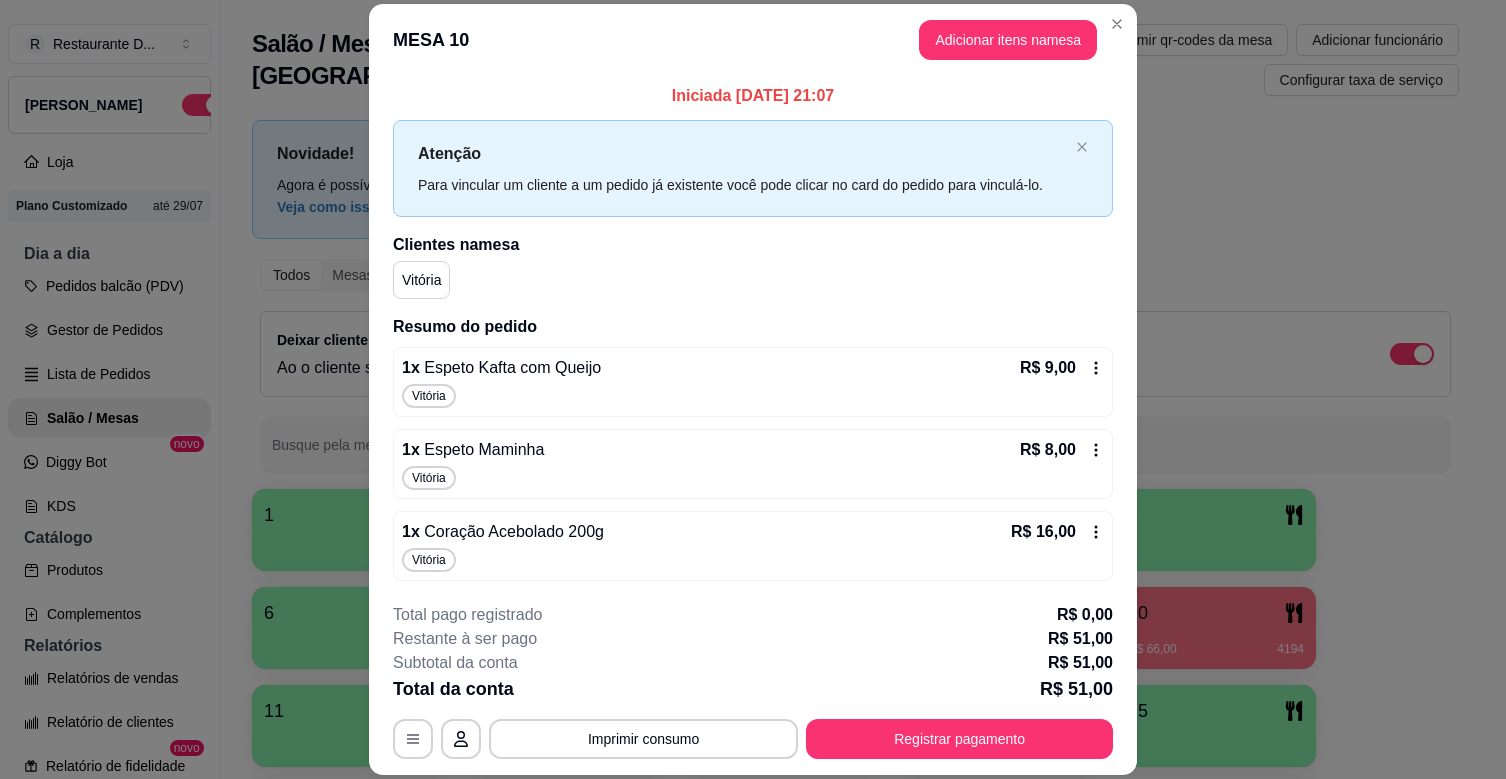 scroll, scrollTop: 380, scrollLeft: 0, axis: vertical 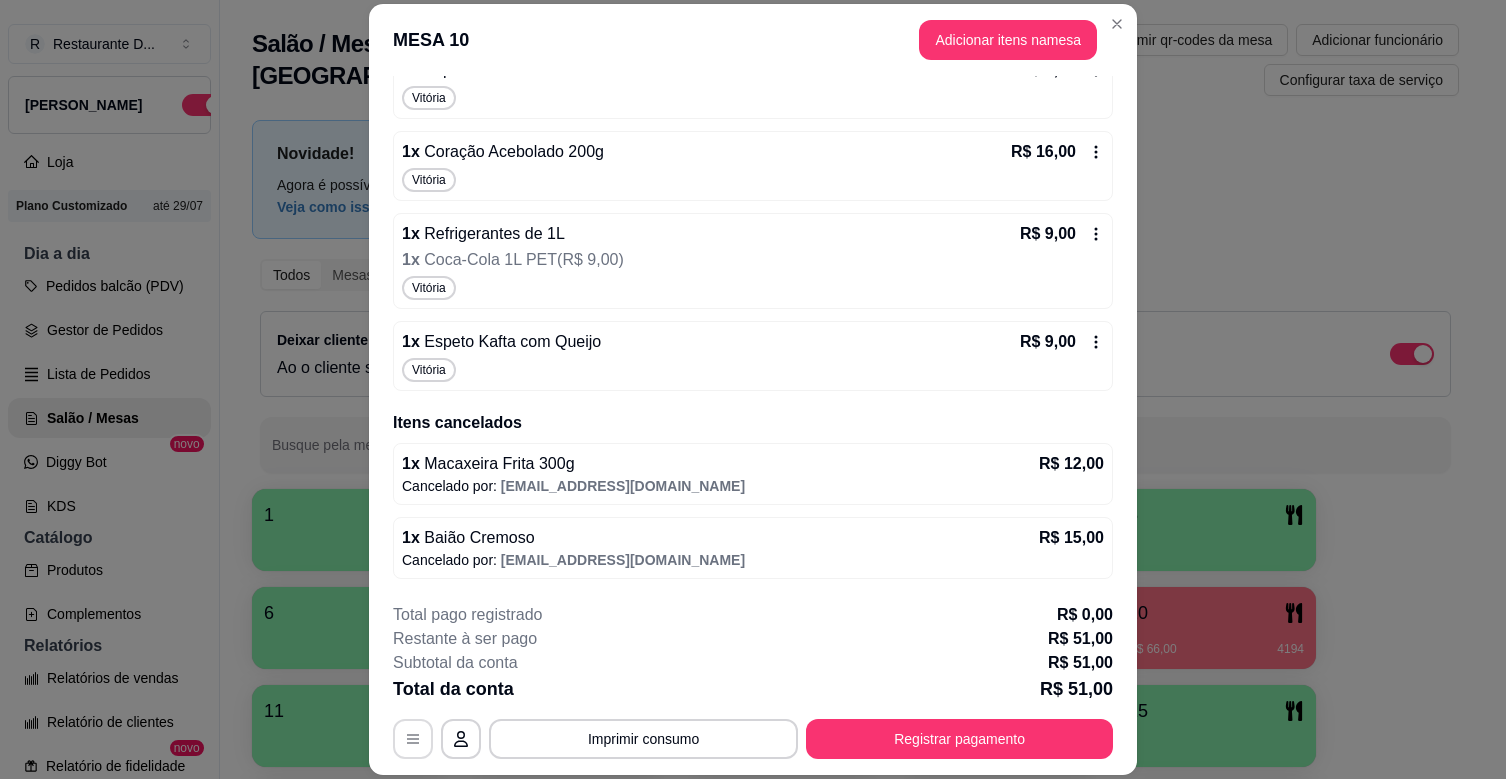 click at bounding box center (413, 739) 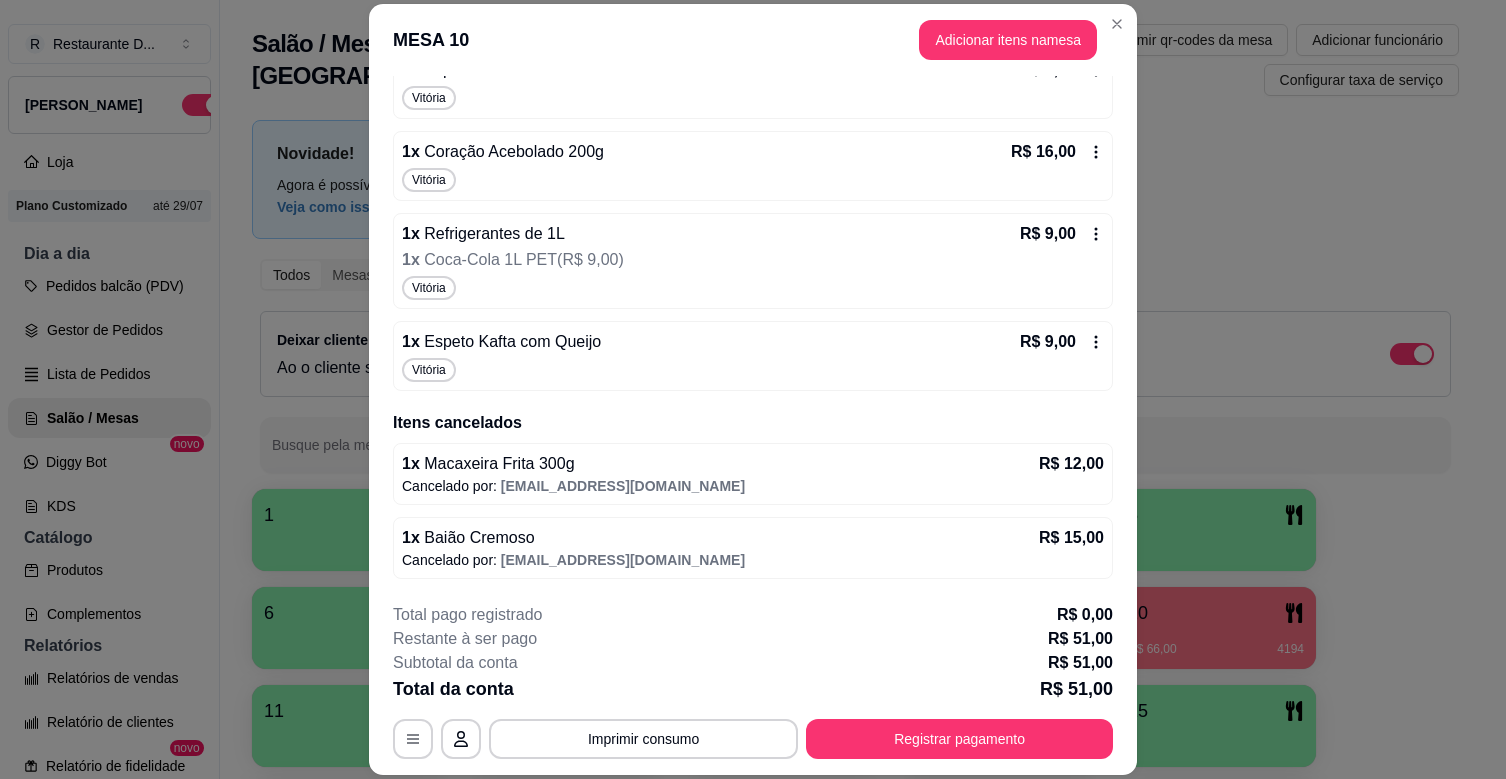 scroll, scrollTop: 0, scrollLeft: 0, axis: both 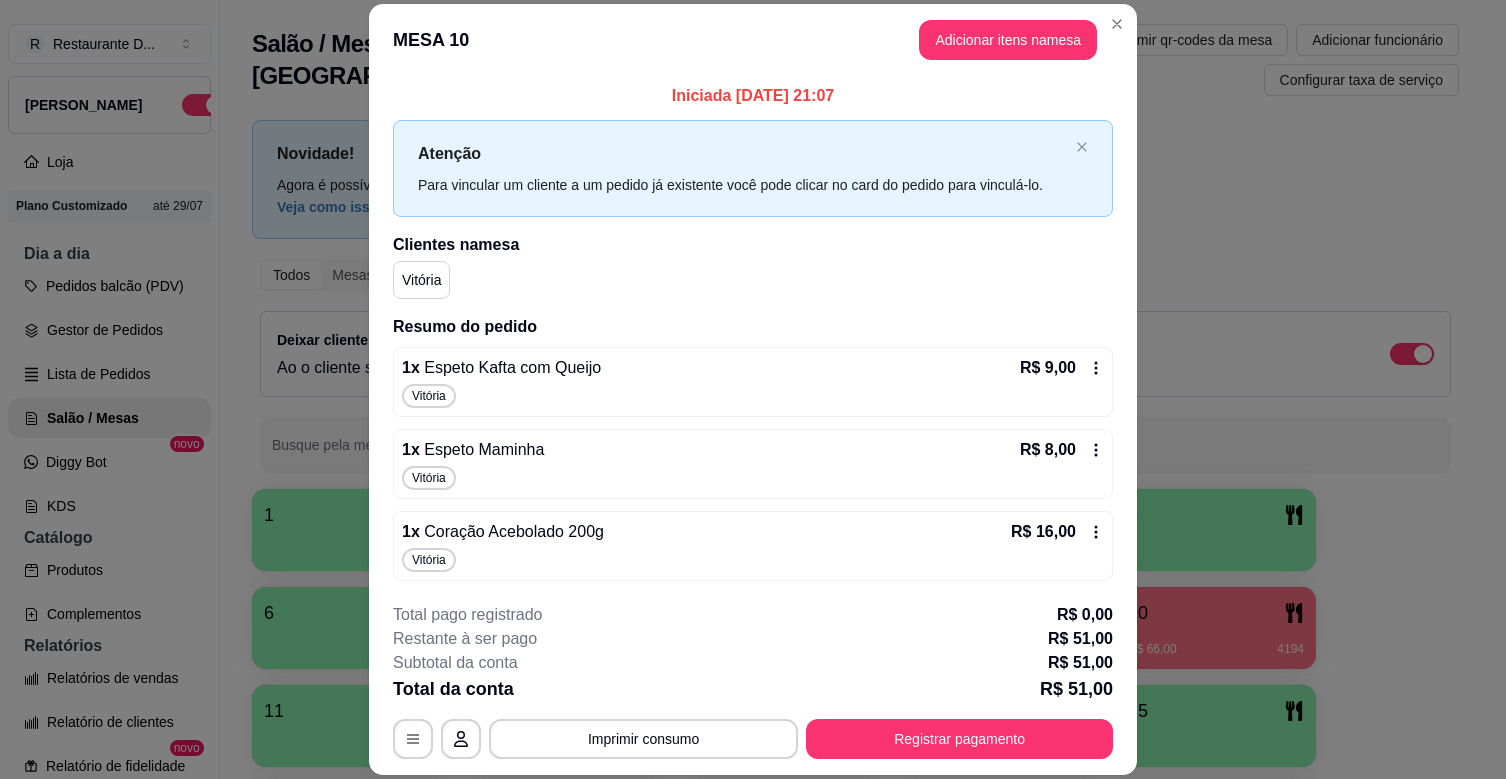 click on "1 x   Espeto Kafta com Queijo R$ 9,00 Vitória" at bounding box center [753, 382] 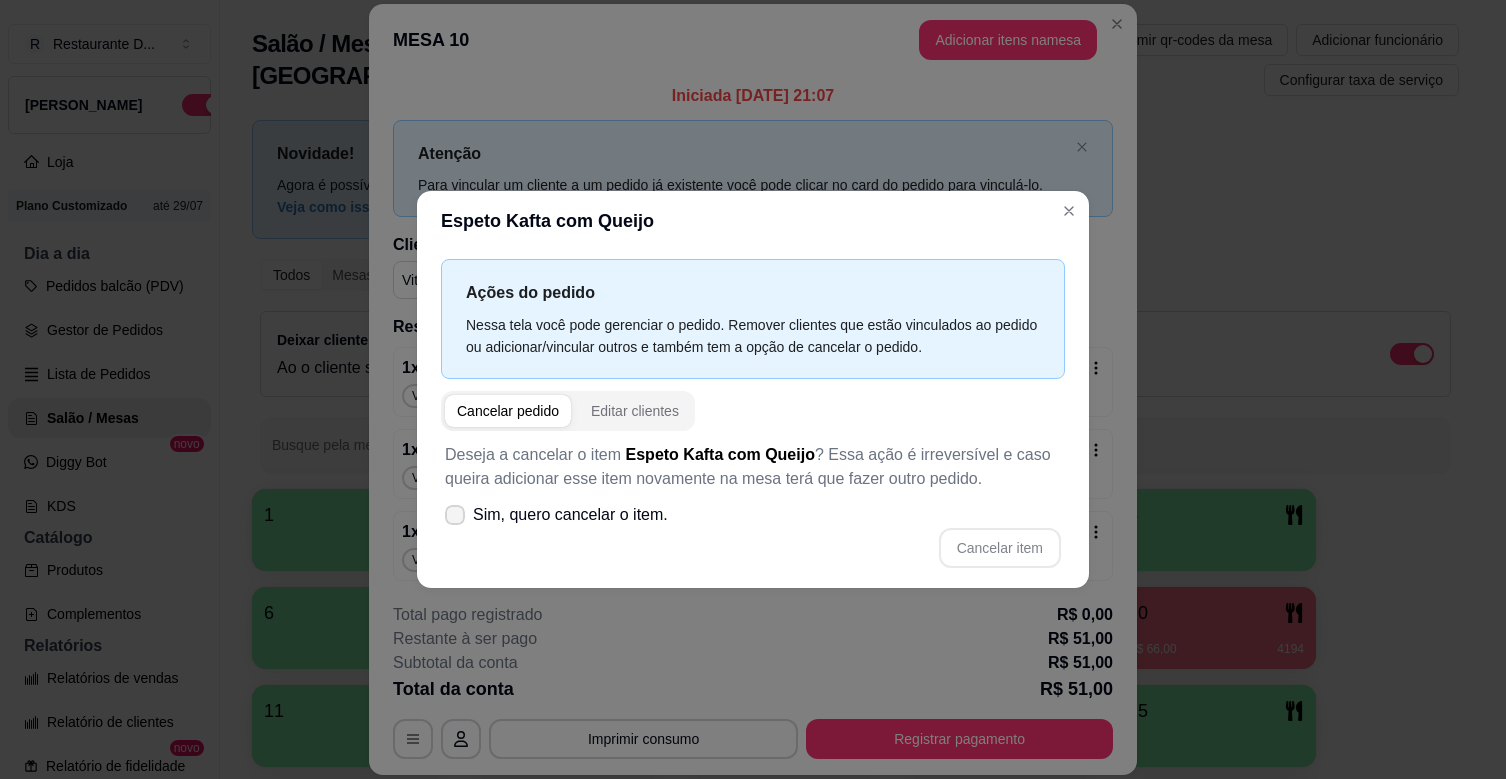 click on "Sim, quero cancelar o item." at bounding box center (570, 515) 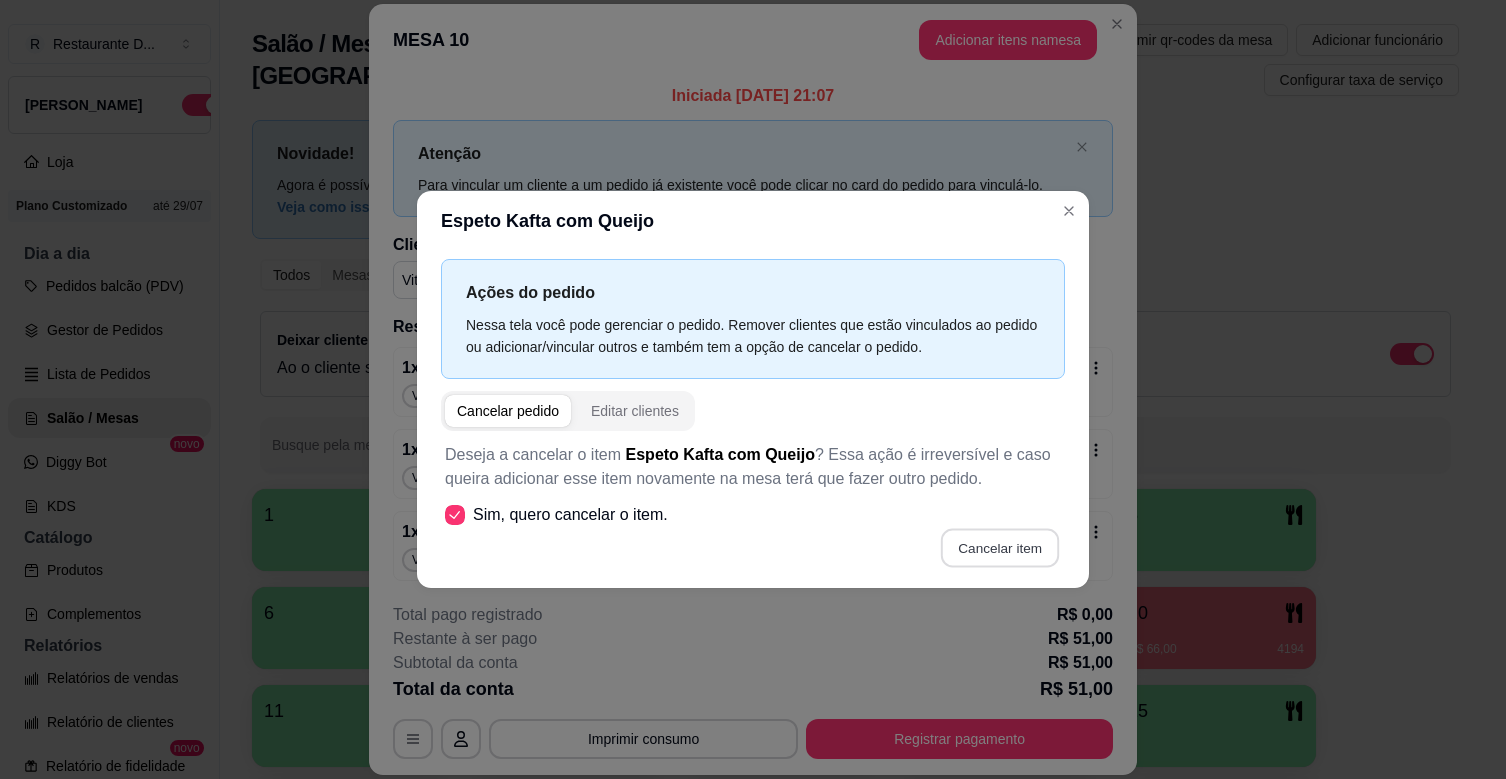 click on "Cancelar item" at bounding box center (999, 547) 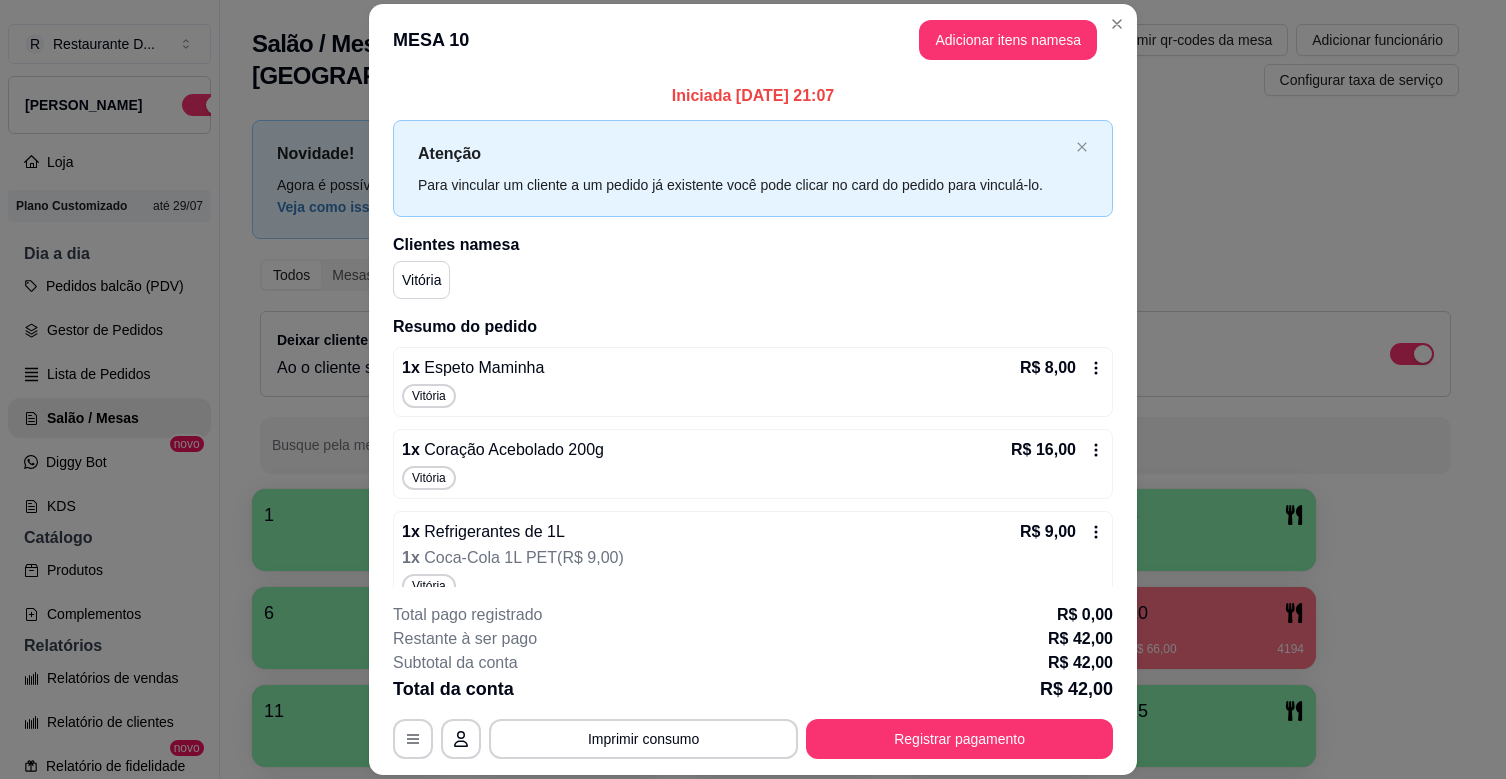 click 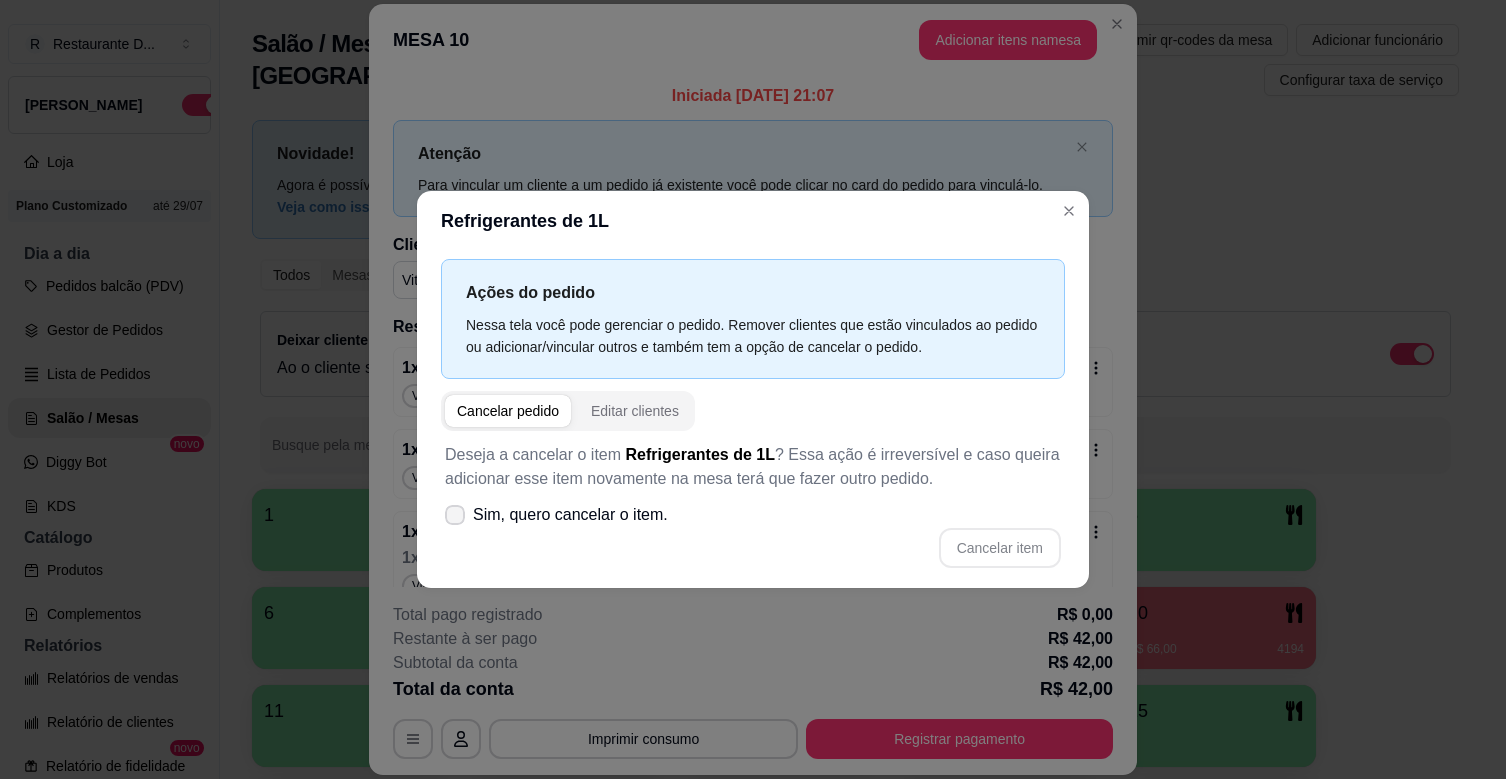 click on "Sim, quero cancelar o item." at bounding box center [556, 515] 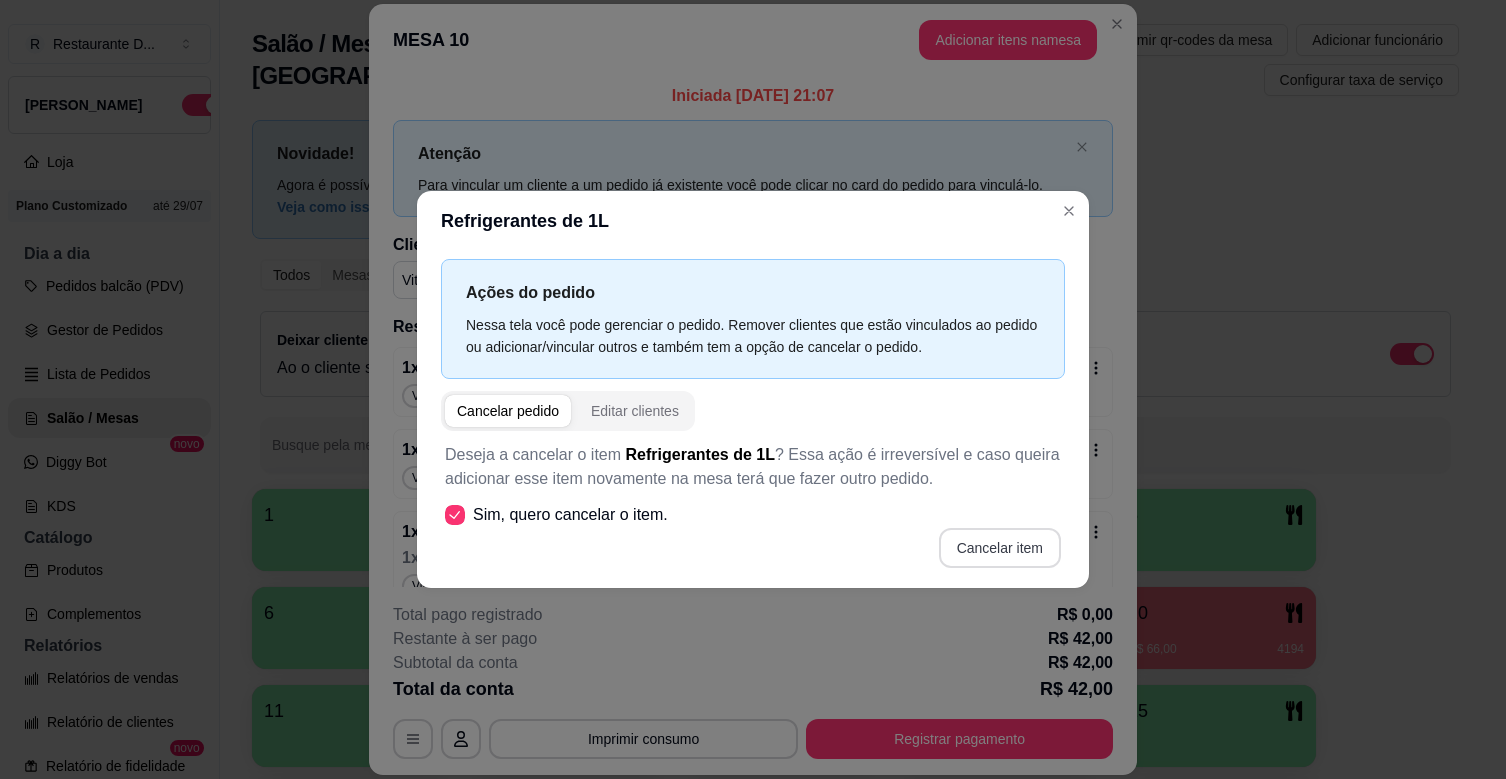 click on "Cancelar item" at bounding box center [1000, 548] 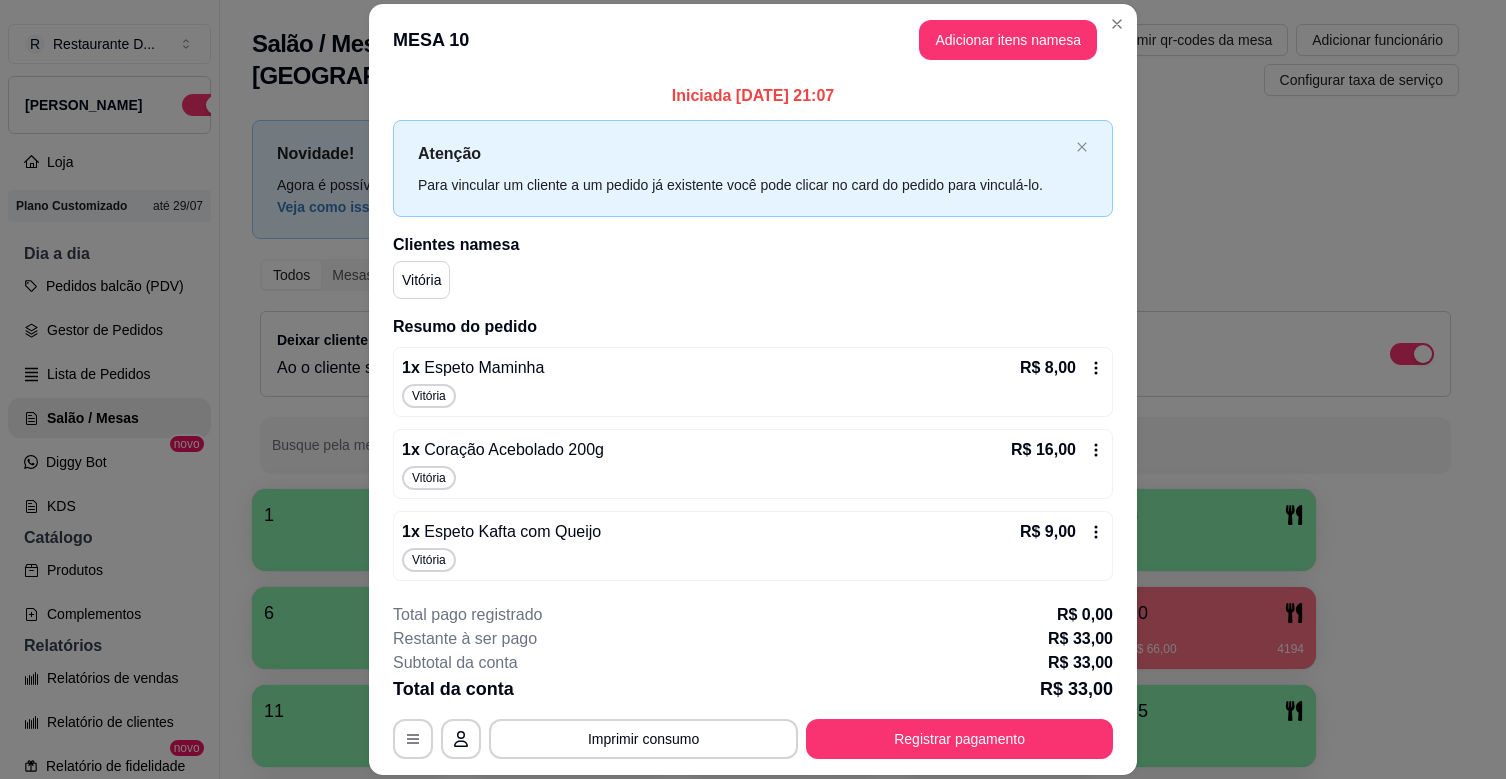 click 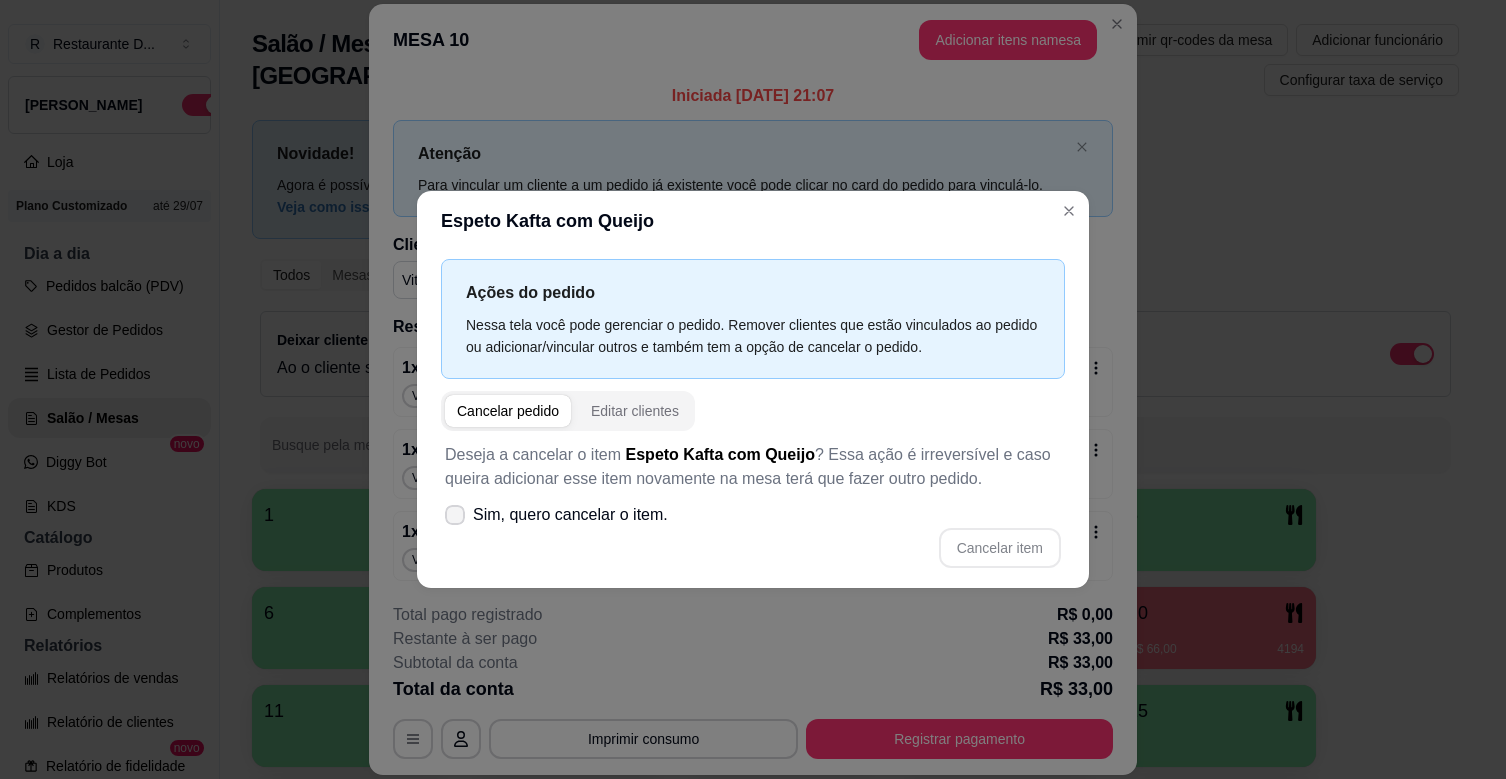 click on "Sim, quero cancelar o item." at bounding box center [570, 515] 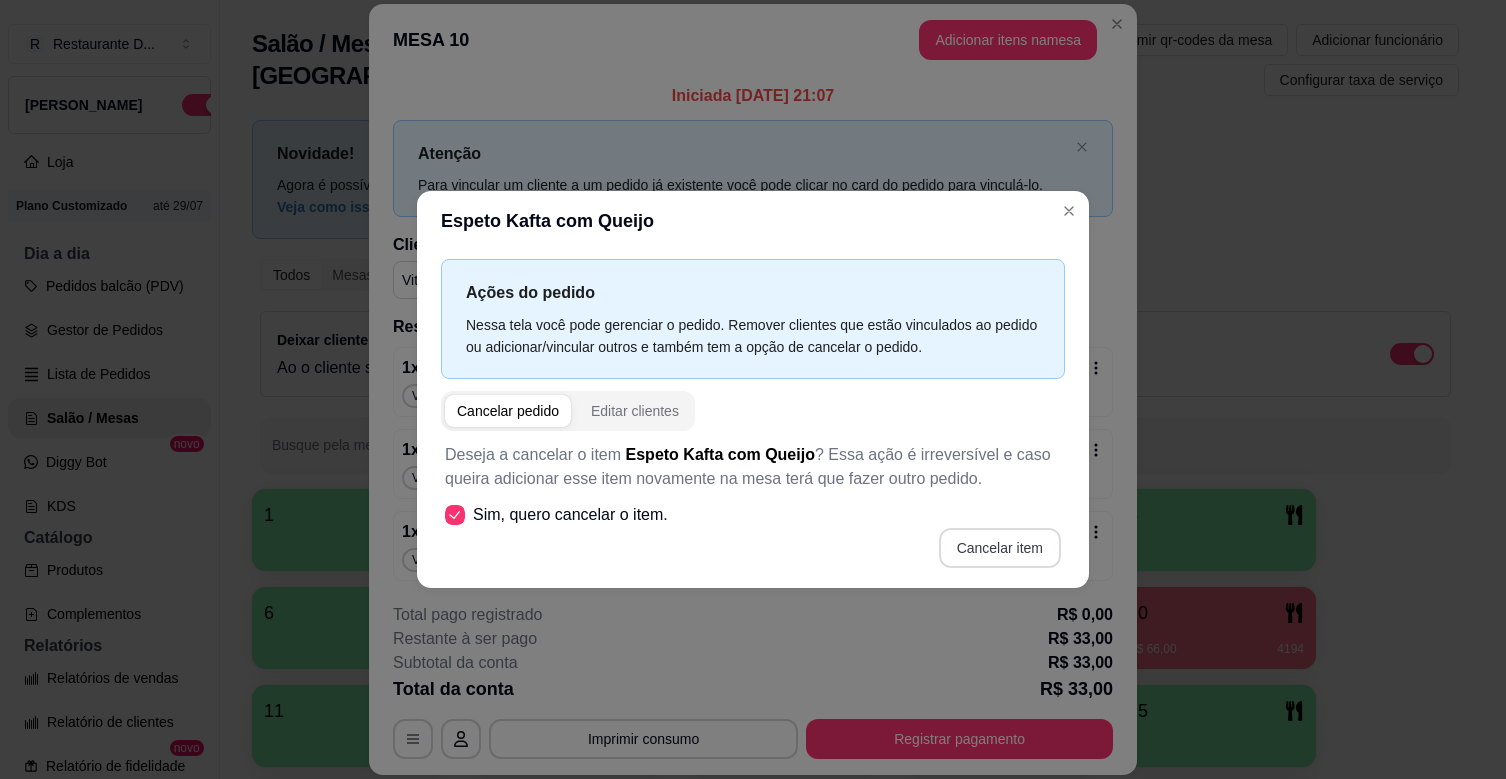 click on "Cancelar item" at bounding box center (1000, 548) 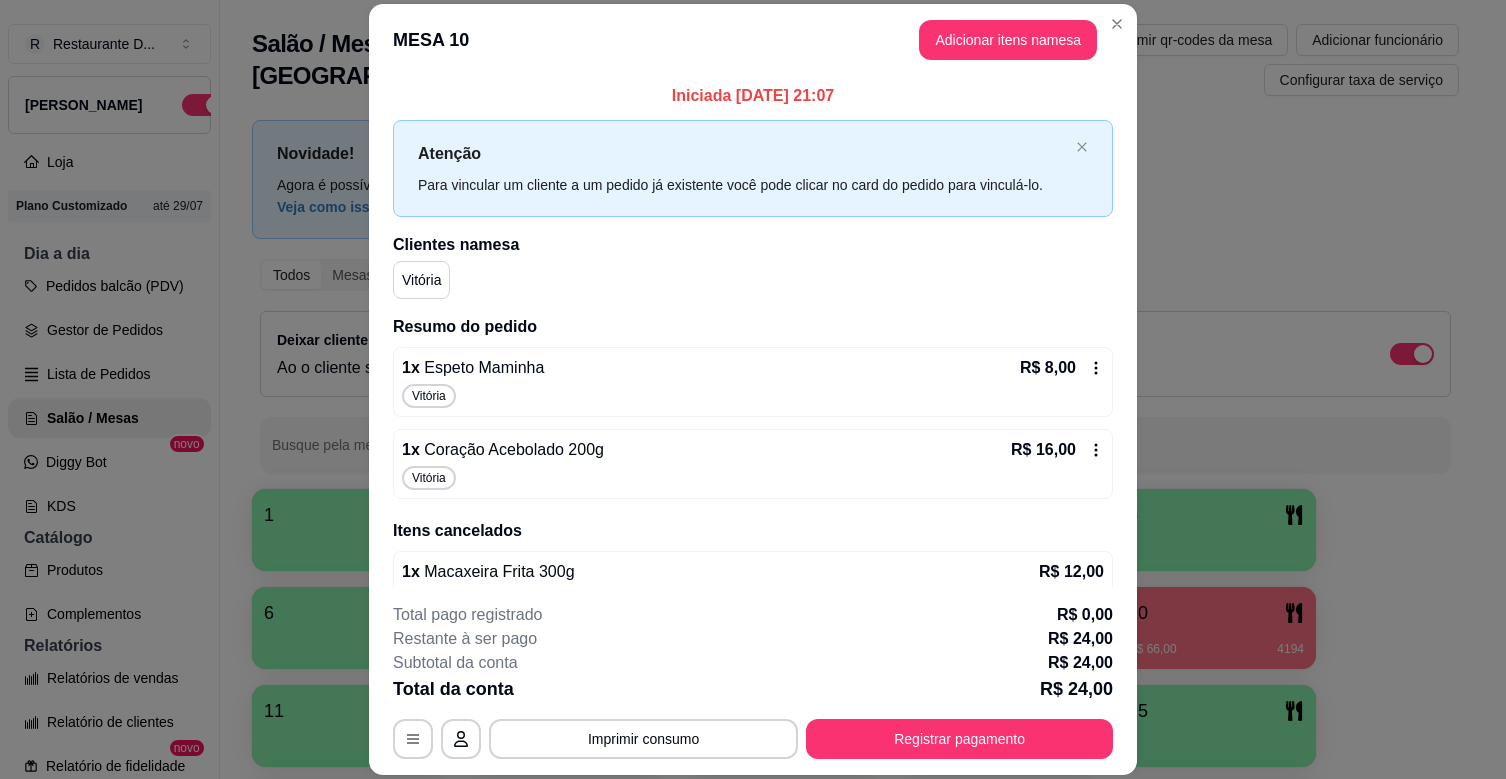 click 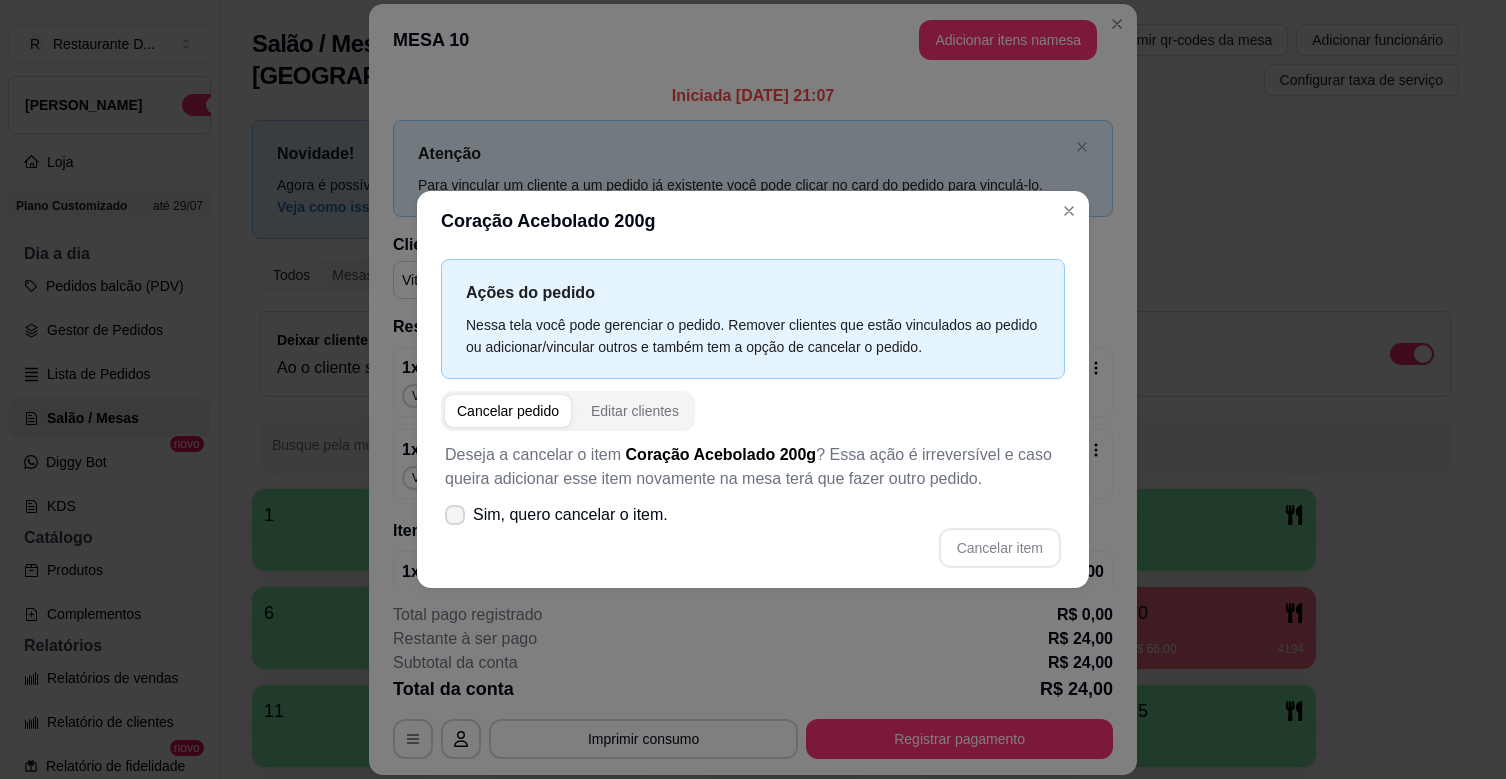 click on "Sim, quero cancelar o item." at bounding box center [570, 515] 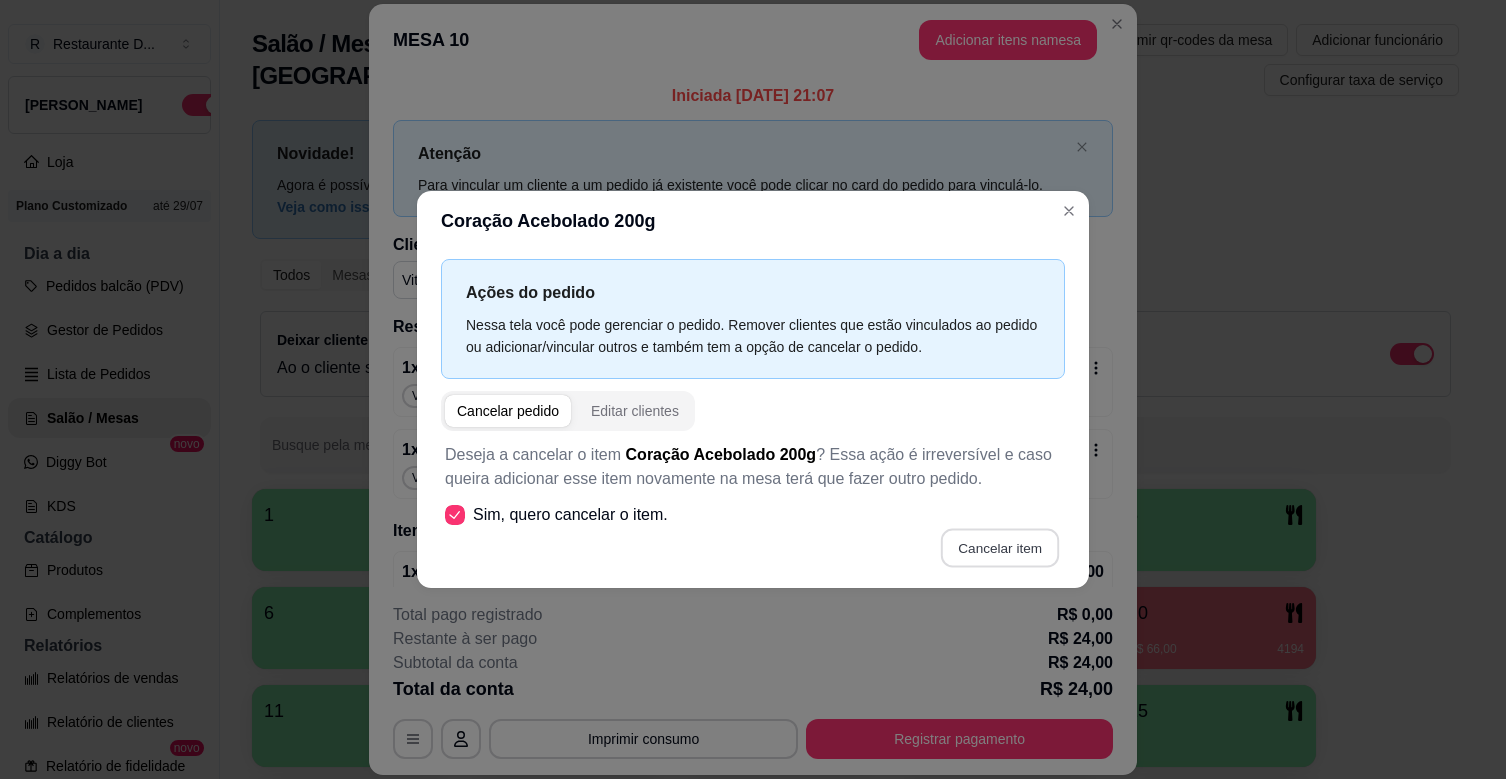 click on "Cancelar item" at bounding box center (999, 547) 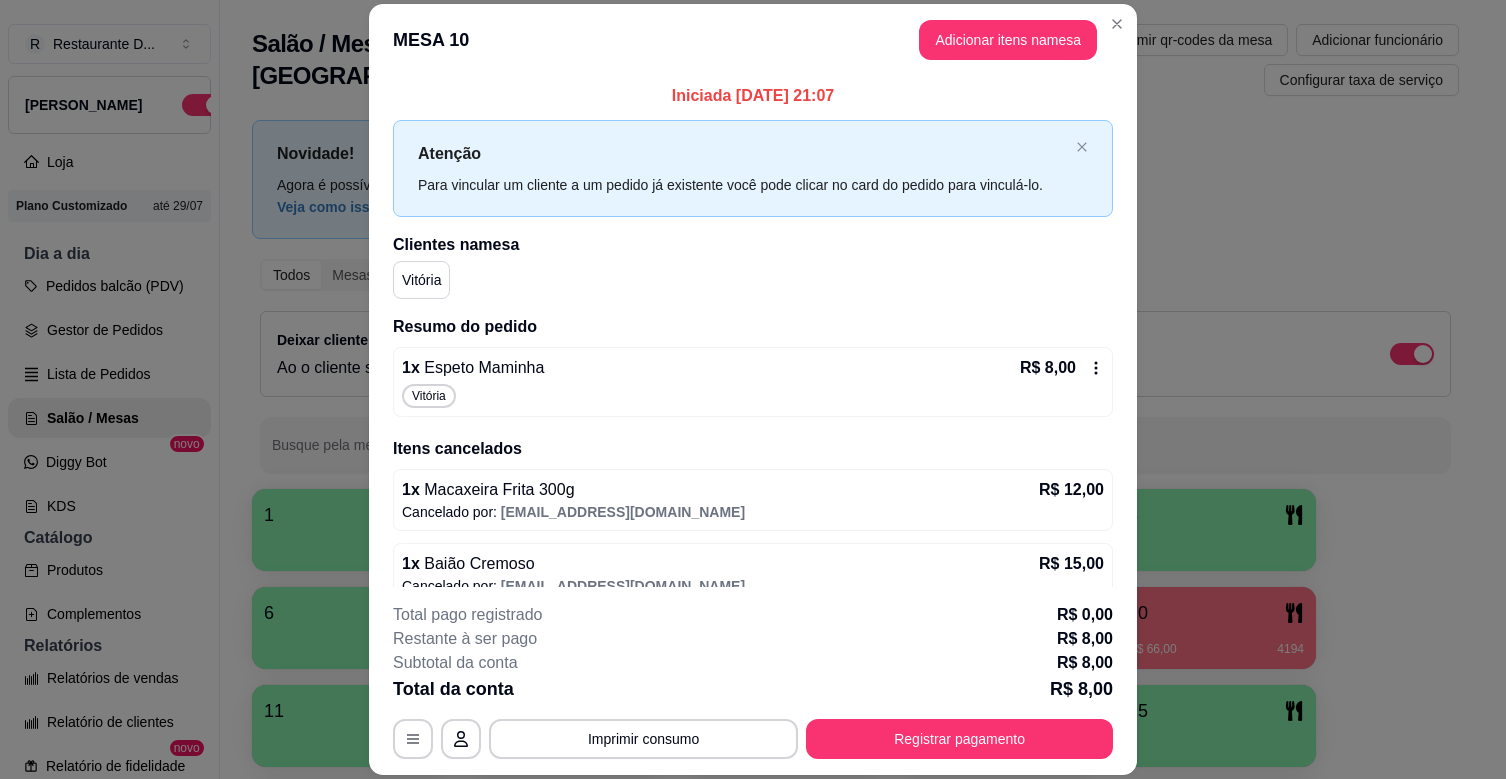 click 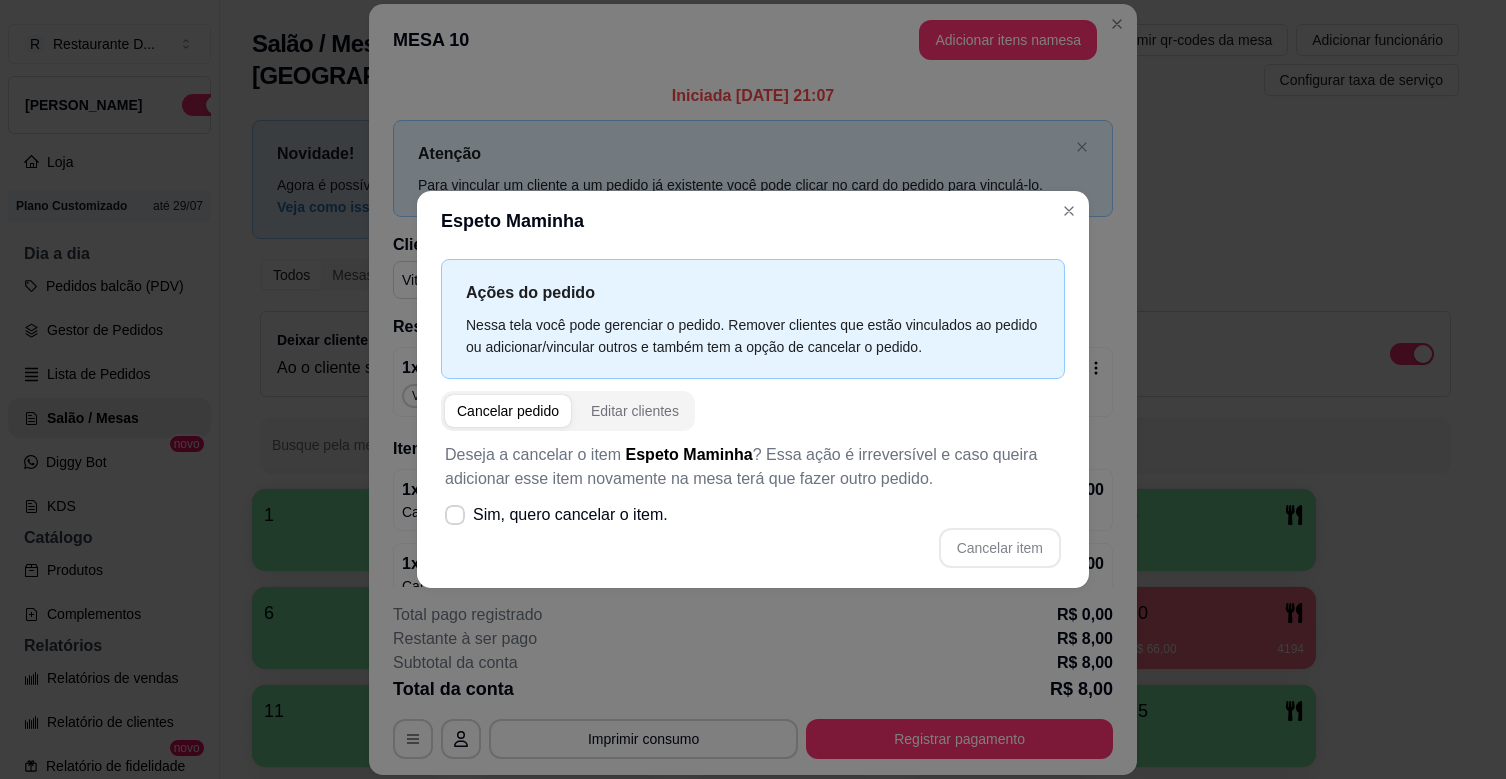 click on "Deseja a cancelar o item   Espeto Maminha ? Essa ação é irreversível e caso queira adicionar esse item novamente na mesa terá que fazer outro pedido." at bounding box center [753, 467] 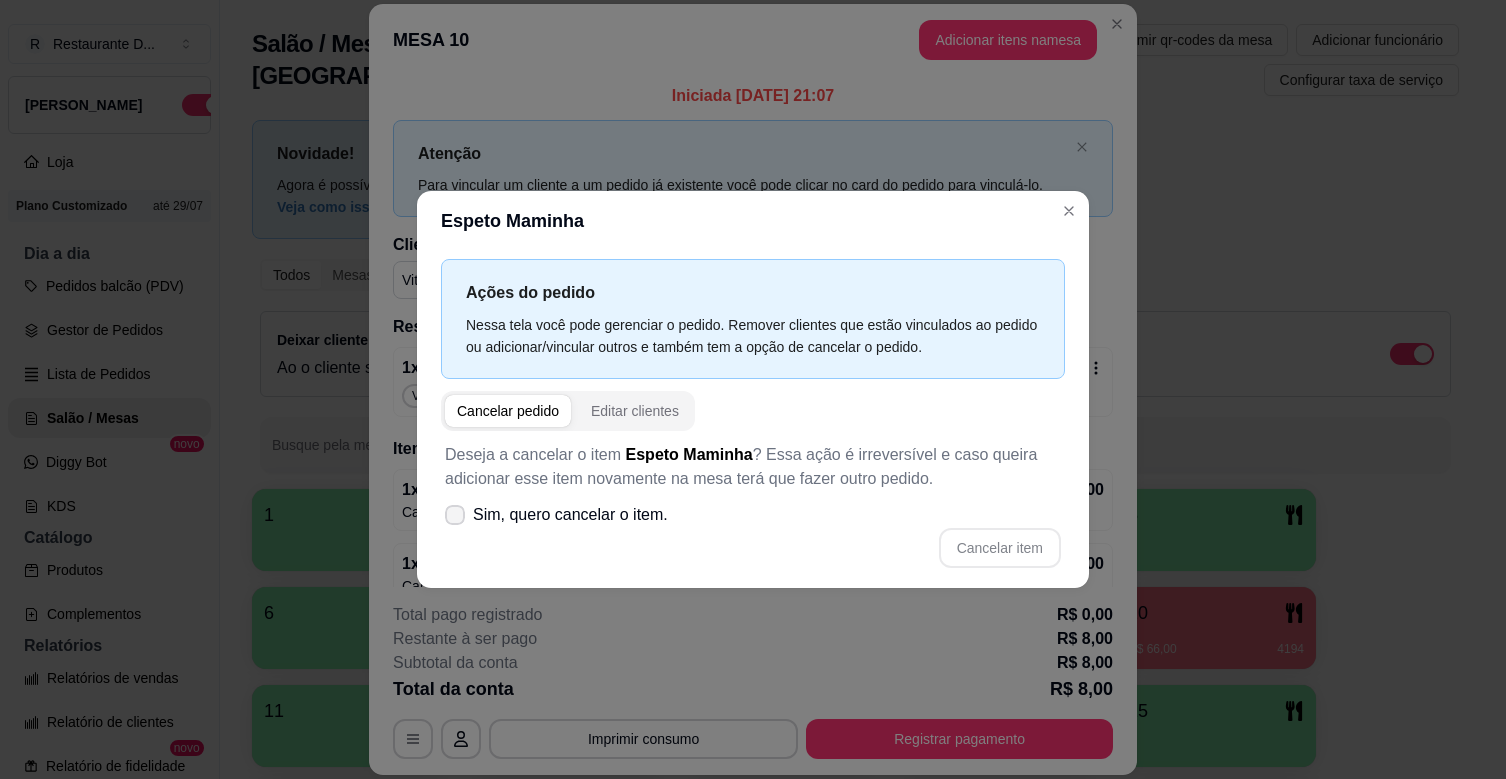 click on "Sim, quero cancelar o item." at bounding box center [570, 515] 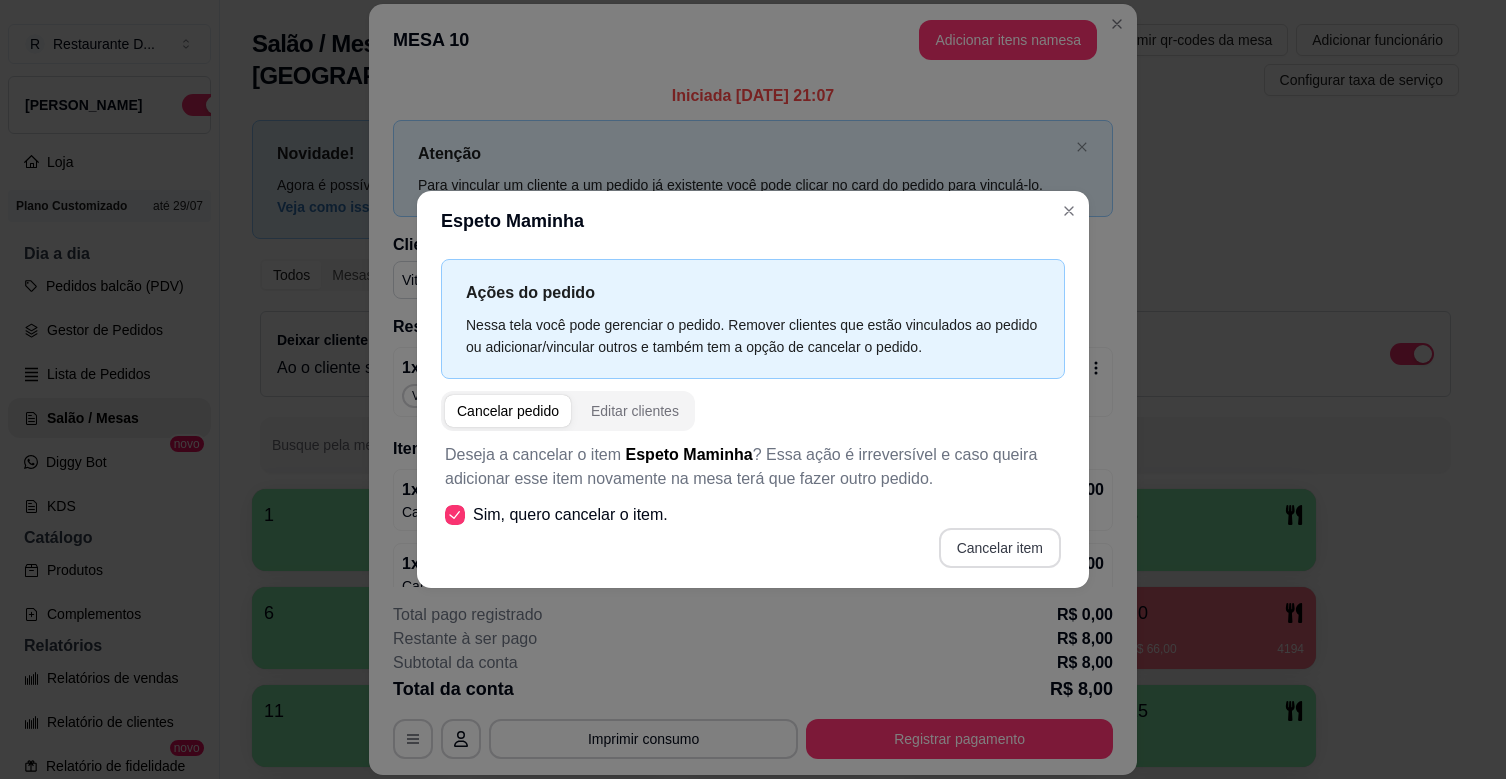 click on "Cancelar item" at bounding box center [1000, 548] 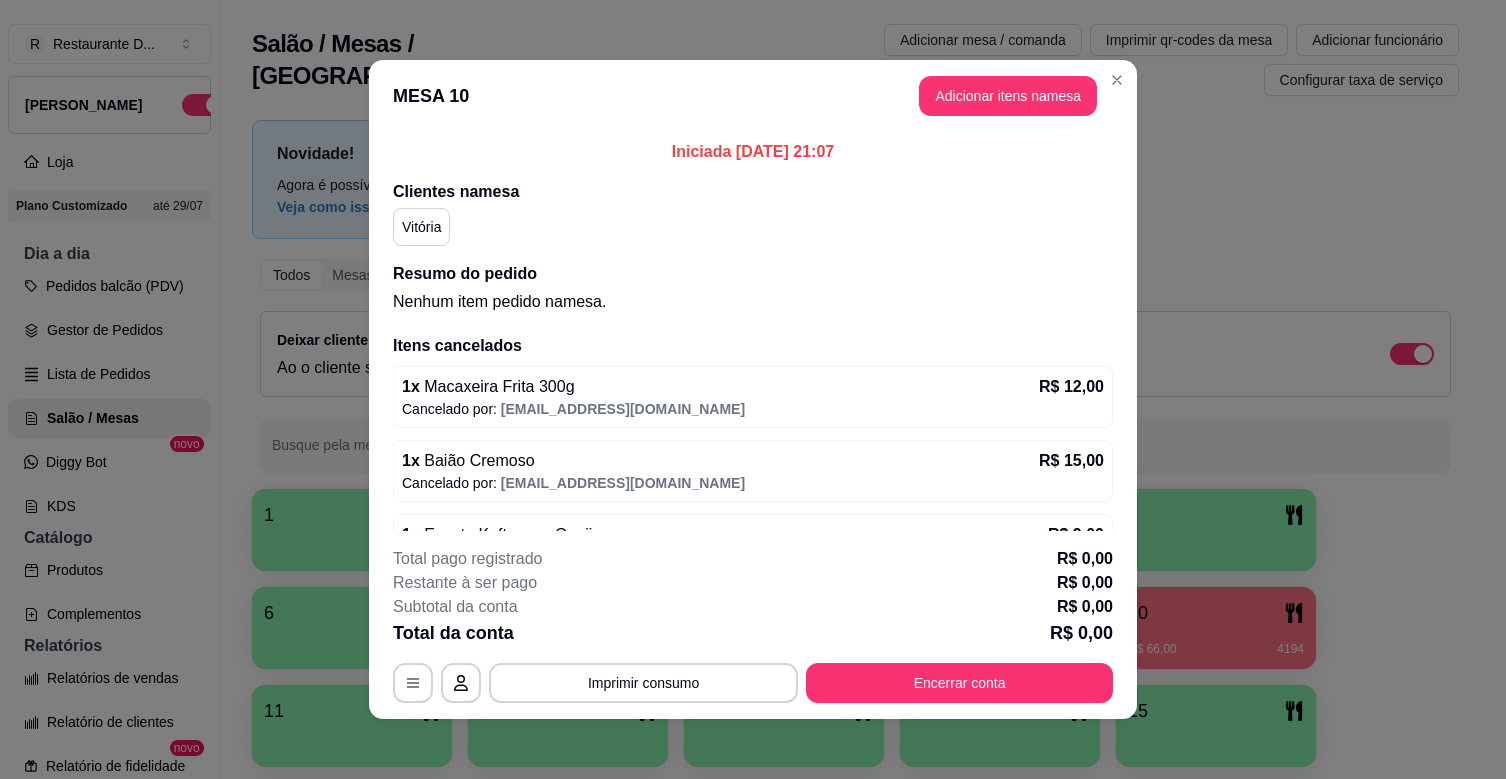 scroll, scrollTop: 375, scrollLeft: 0, axis: vertical 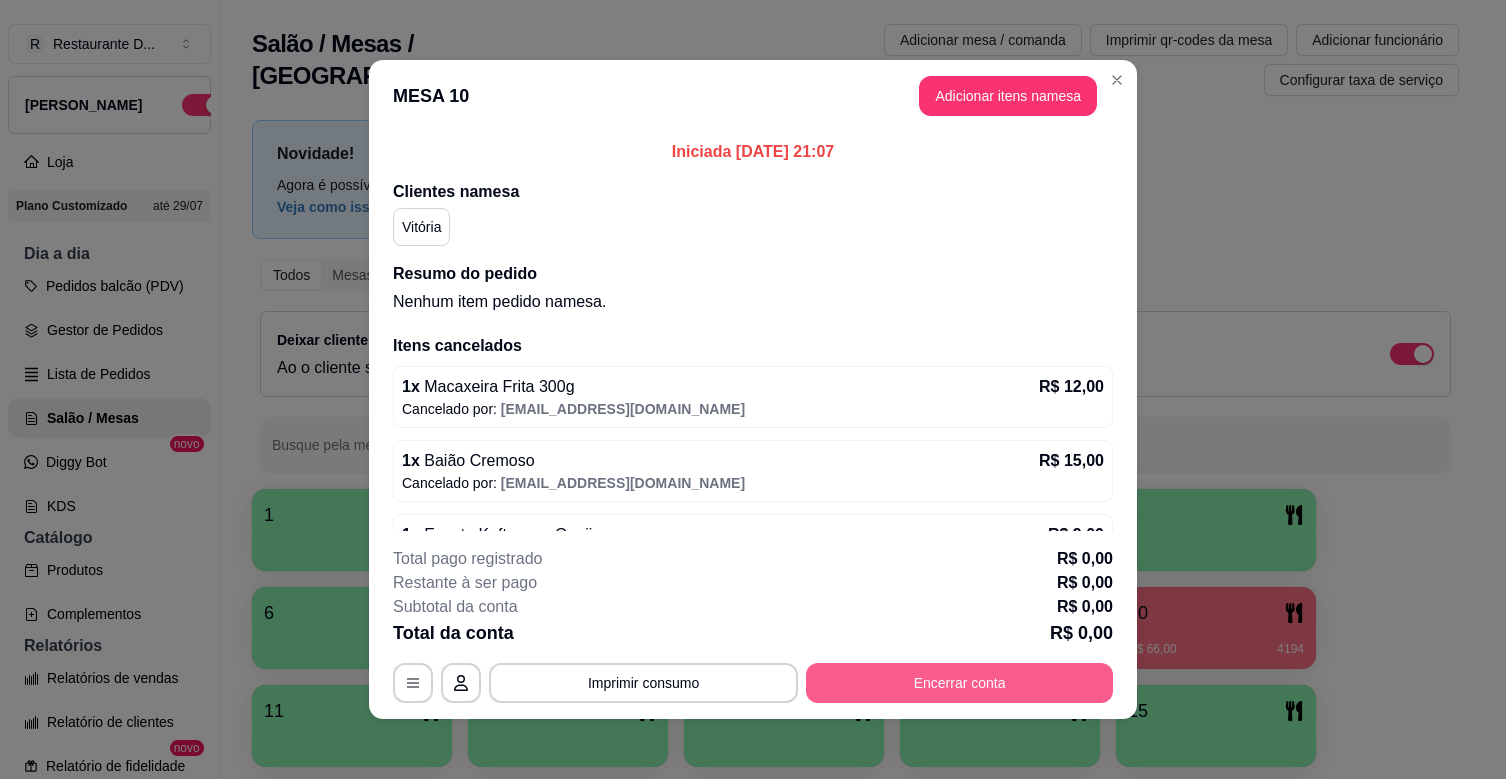 click on "Encerrar conta" at bounding box center [959, 683] 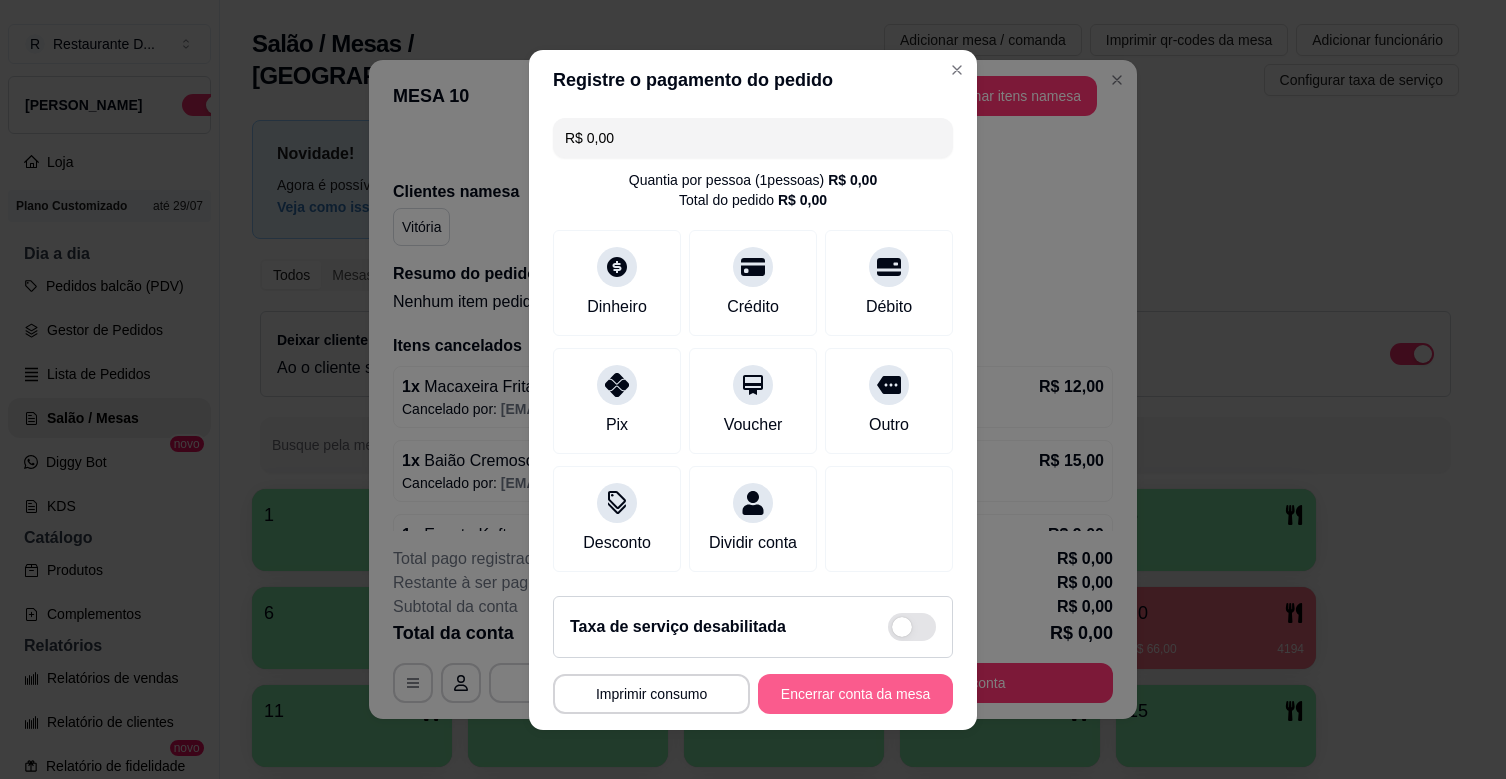 click on "Encerrar conta da mesa" at bounding box center [855, 694] 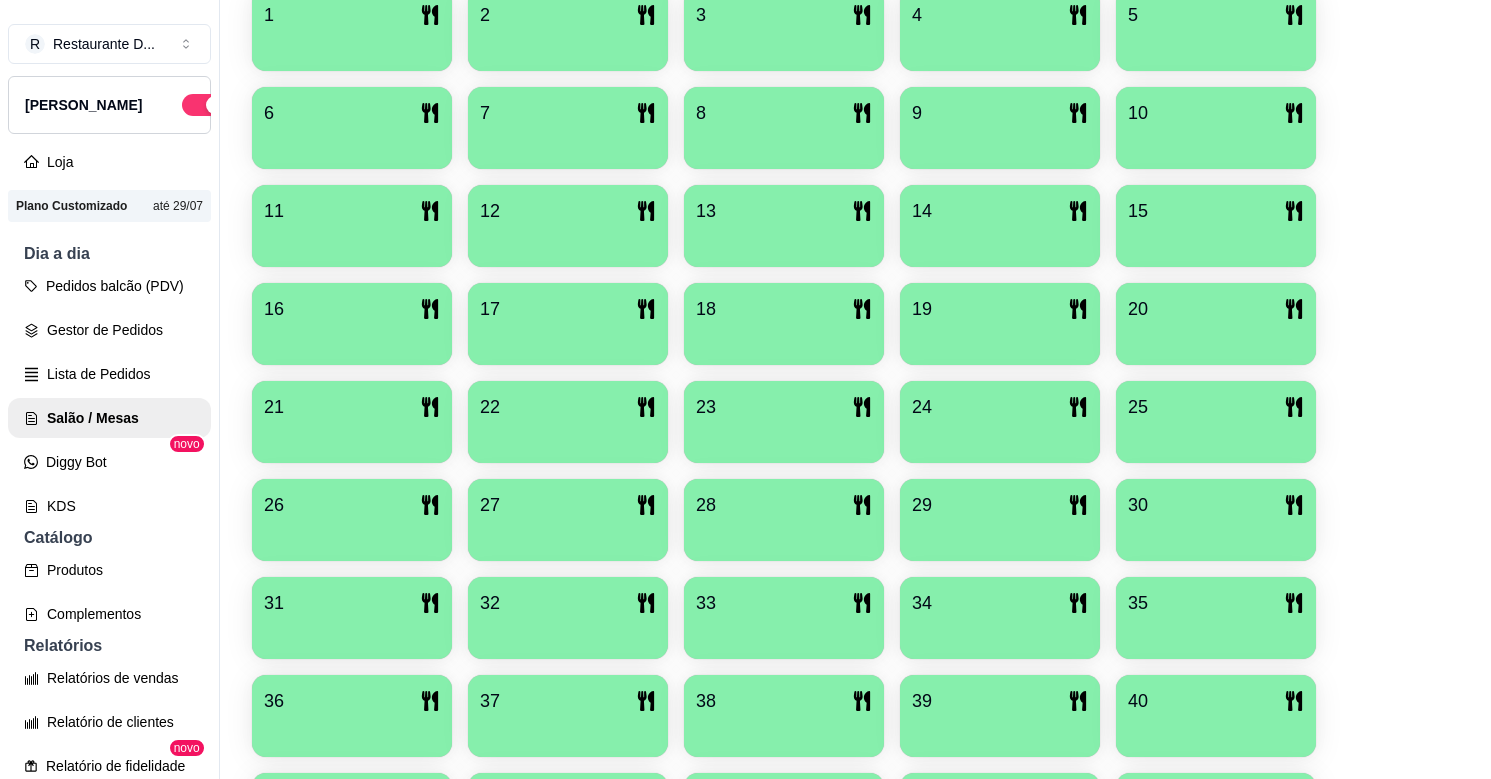 scroll, scrollTop: 0, scrollLeft: 0, axis: both 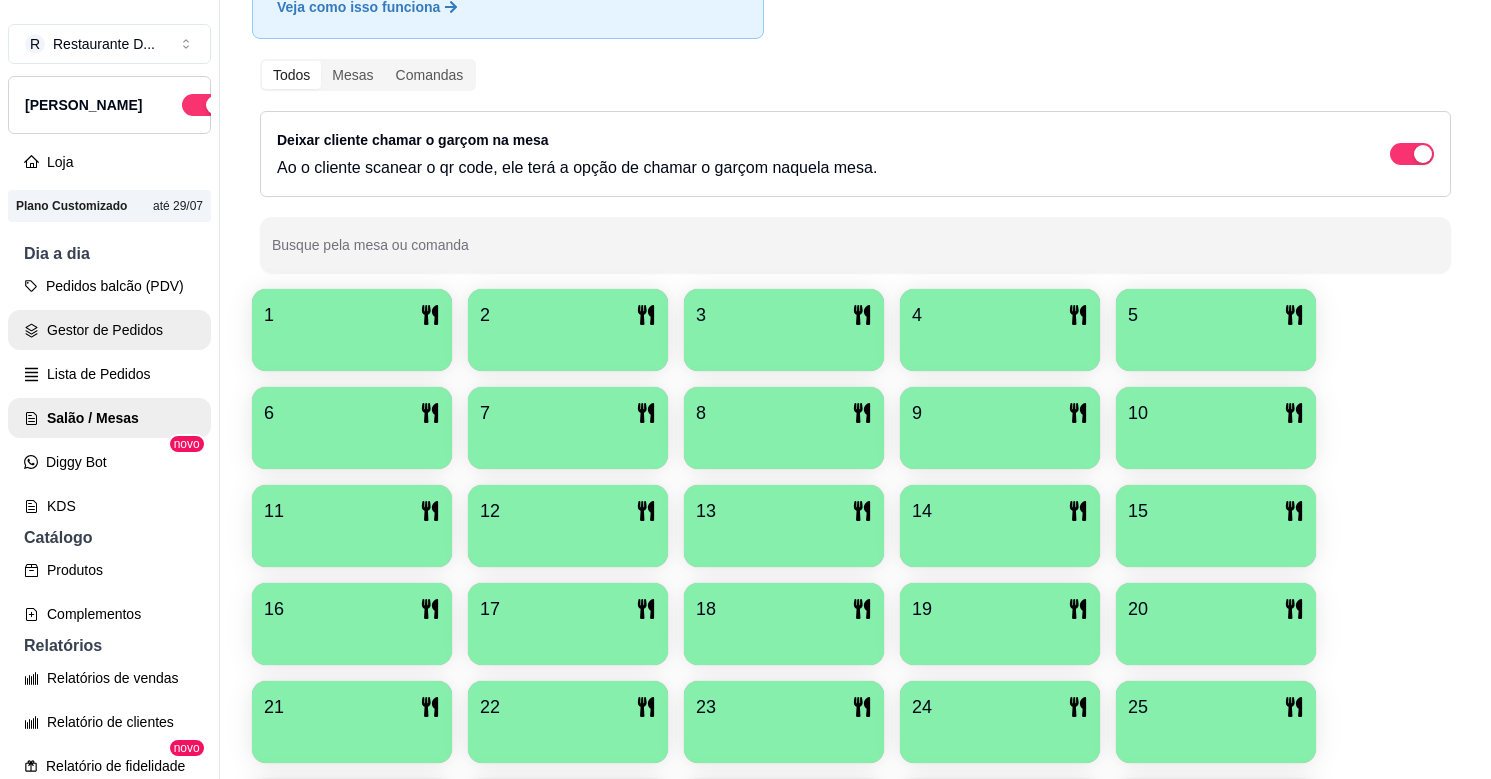 click on "Gestor de Pedidos" at bounding box center (109, 330) 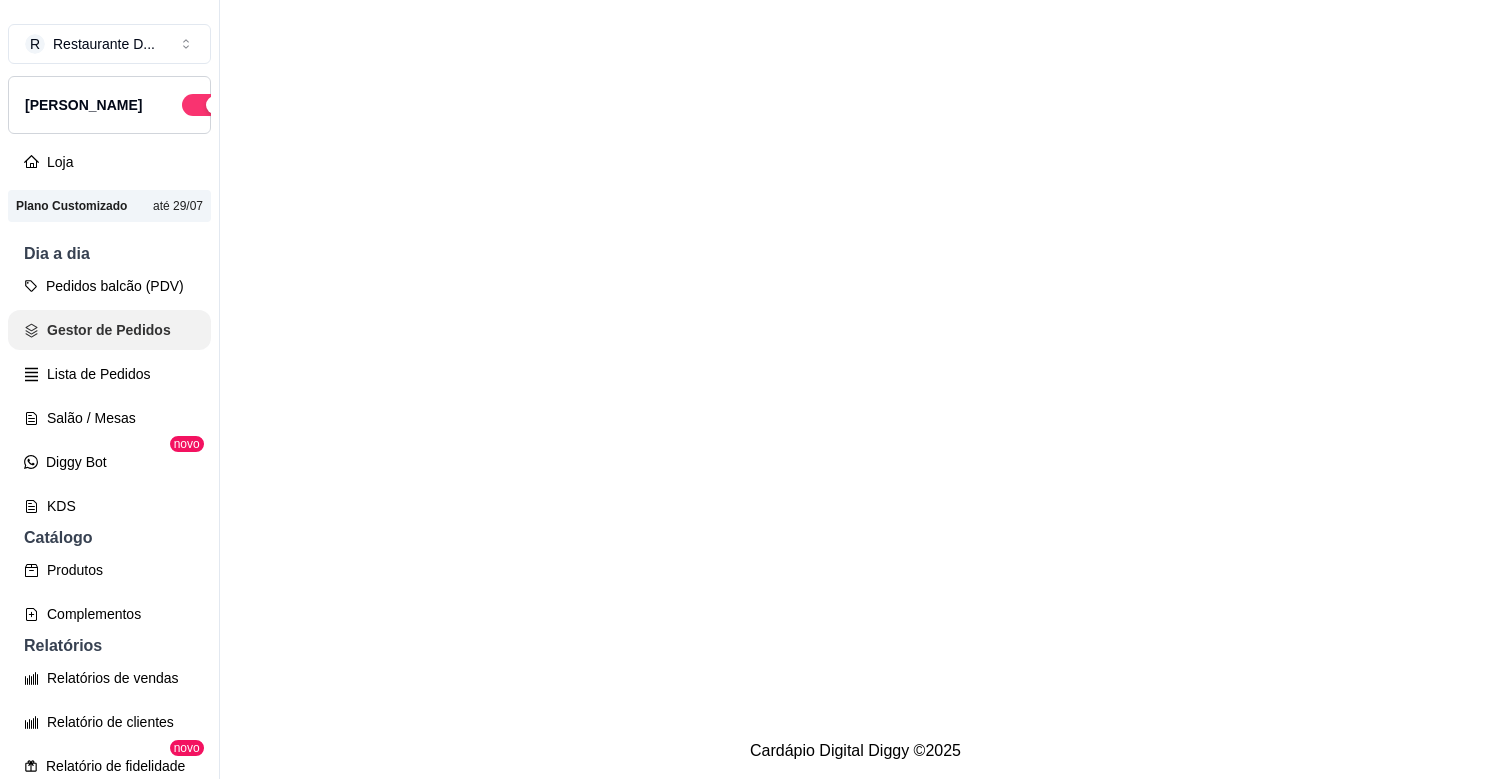 scroll, scrollTop: 0, scrollLeft: 0, axis: both 